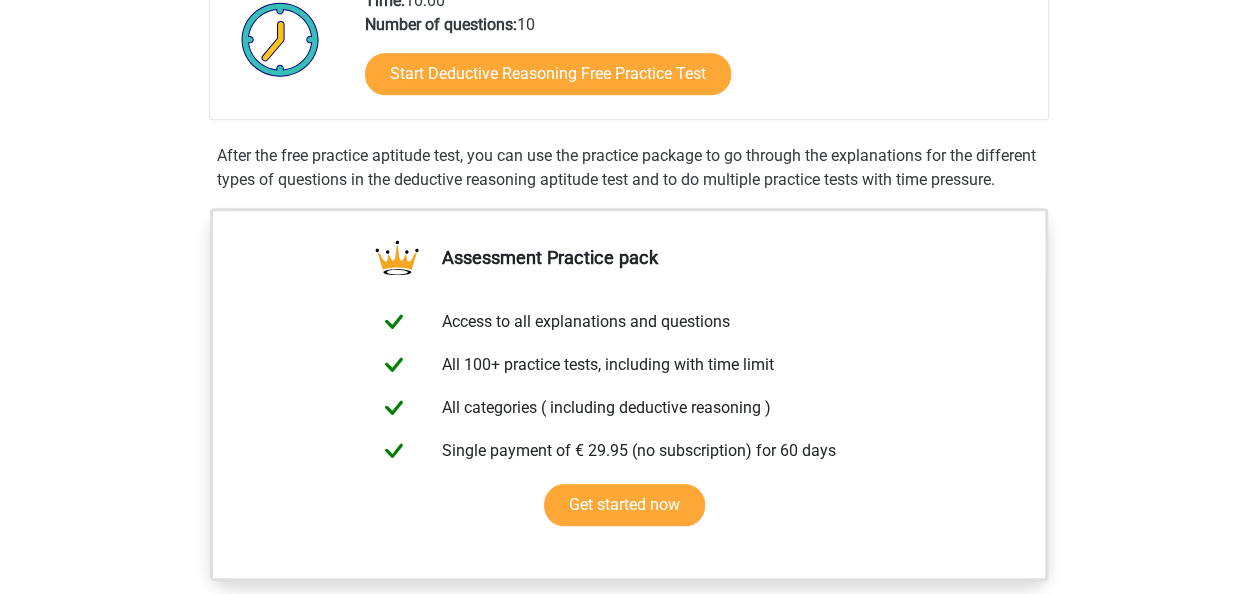 scroll, scrollTop: 680, scrollLeft: 0, axis: vertical 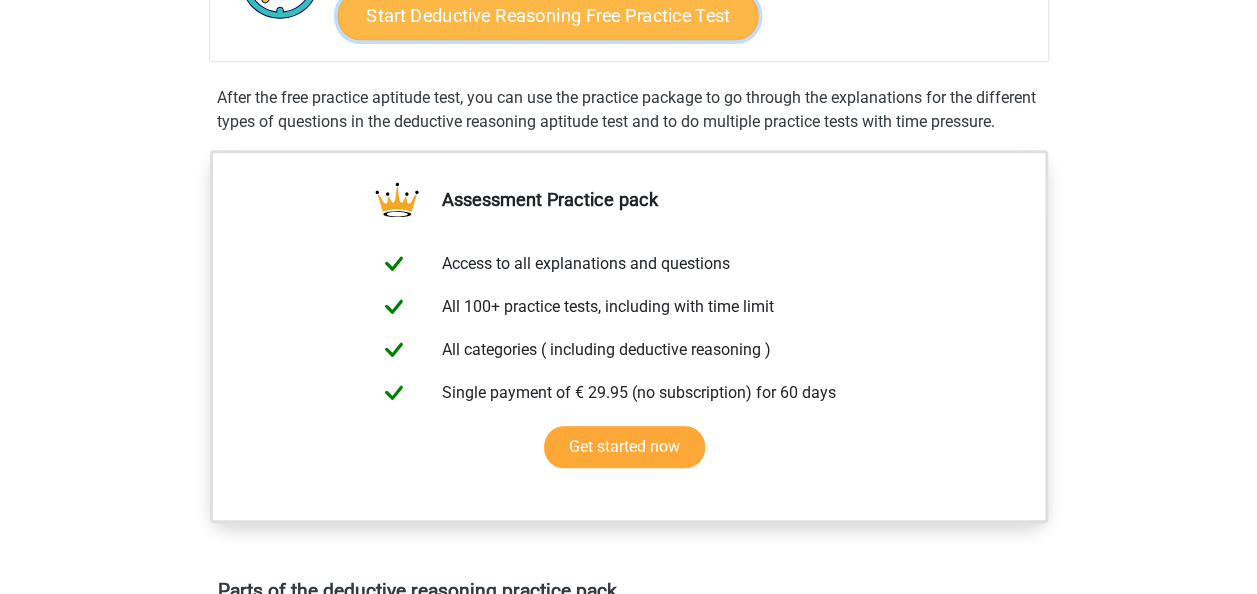 click on "Start Deductive Reasoning
Free Practice Test" at bounding box center (547, 15) 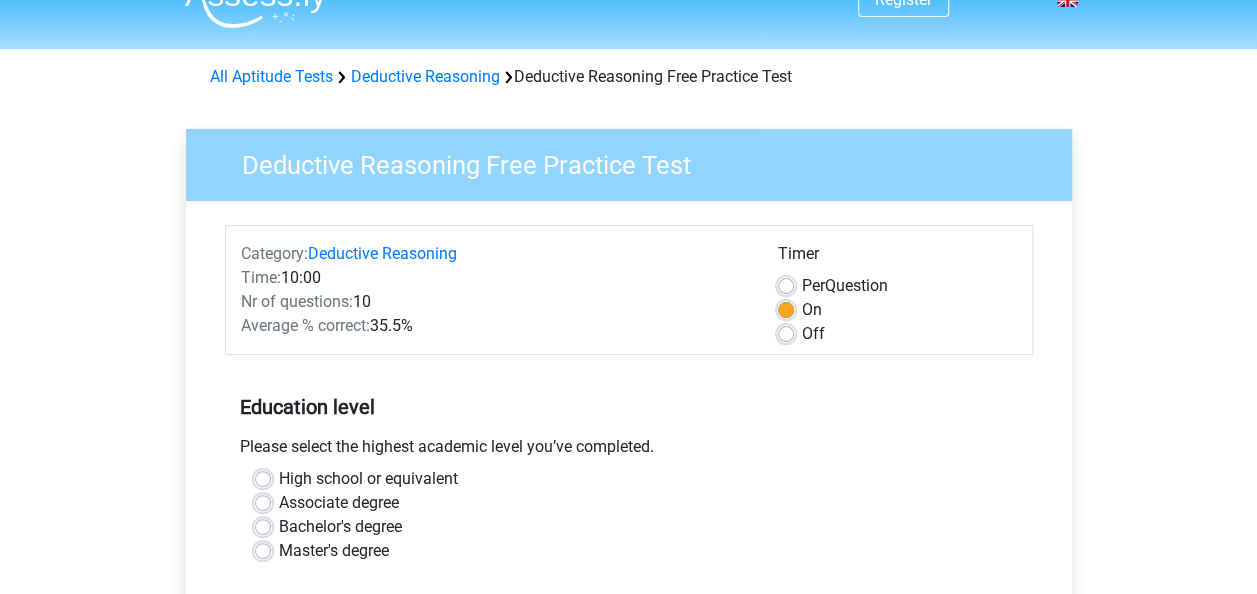 scroll, scrollTop: 40, scrollLeft: 0, axis: vertical 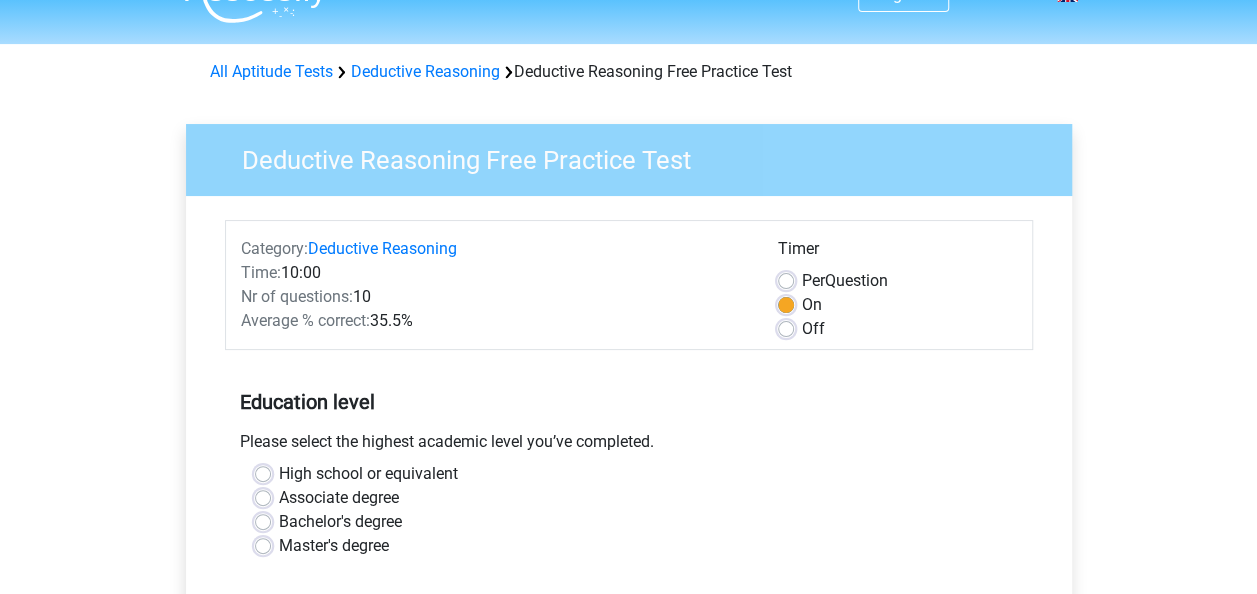 click on "Education level
Please select the highest academic level you’ve completed.
High school or equivalent
Associate degree
Bachelor's degree
Master's degree" at bounding box center [629, 466] 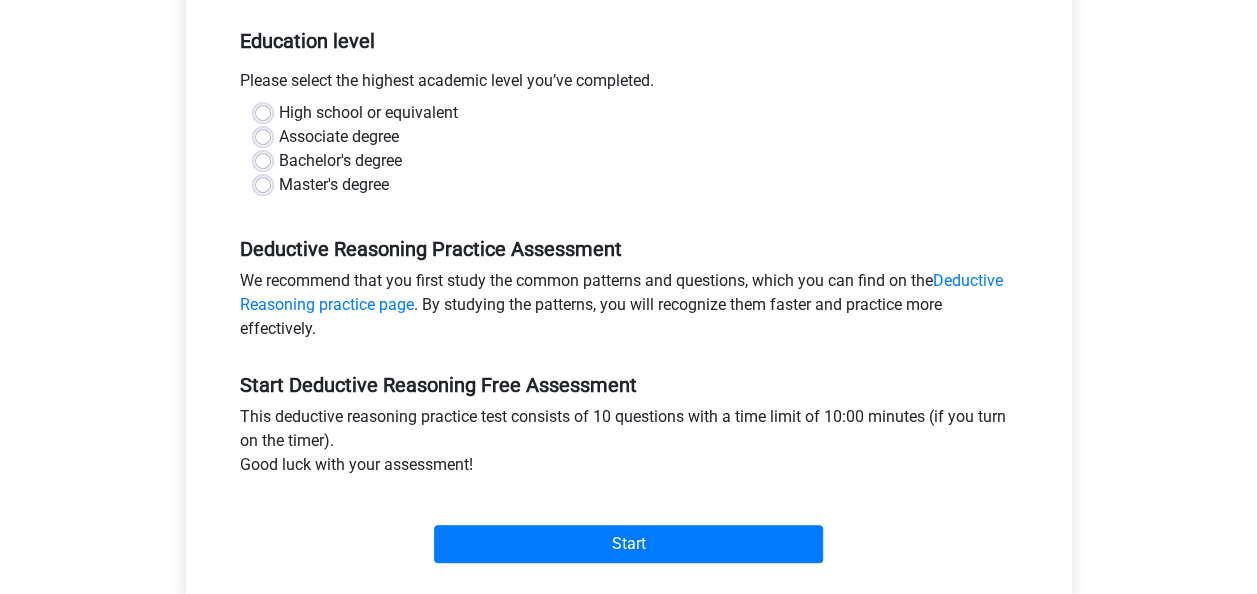 scroll, scrollTop: 360, scrollLeft: 0, axis: vertical 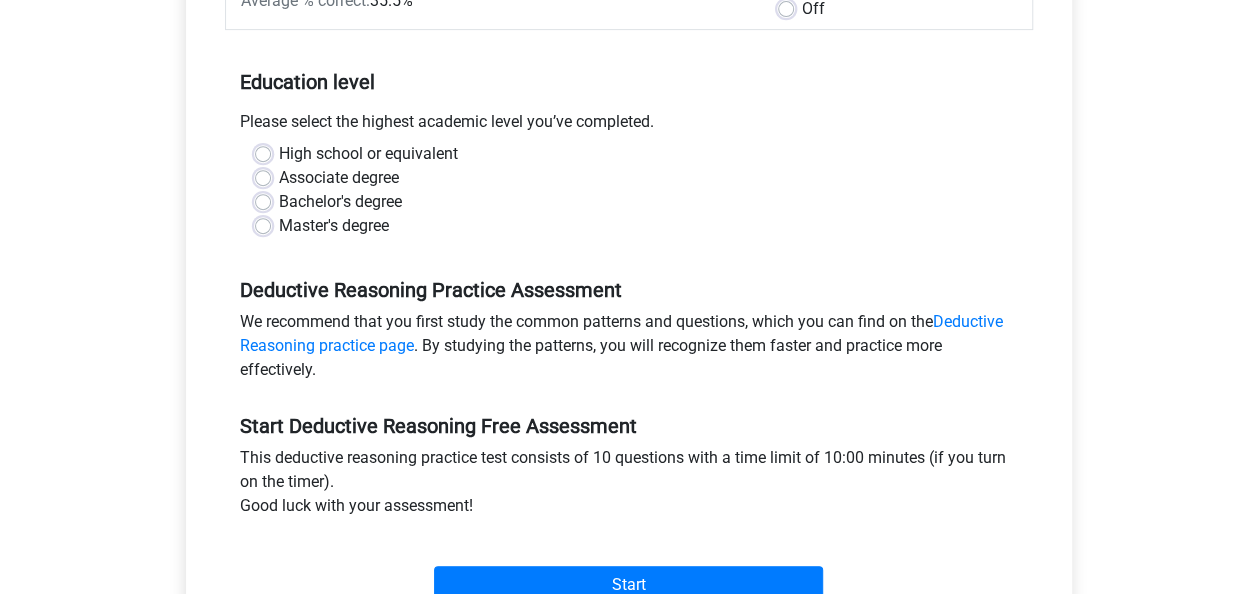 click on "Bachelor's degree" at bounding box center [340, 202] 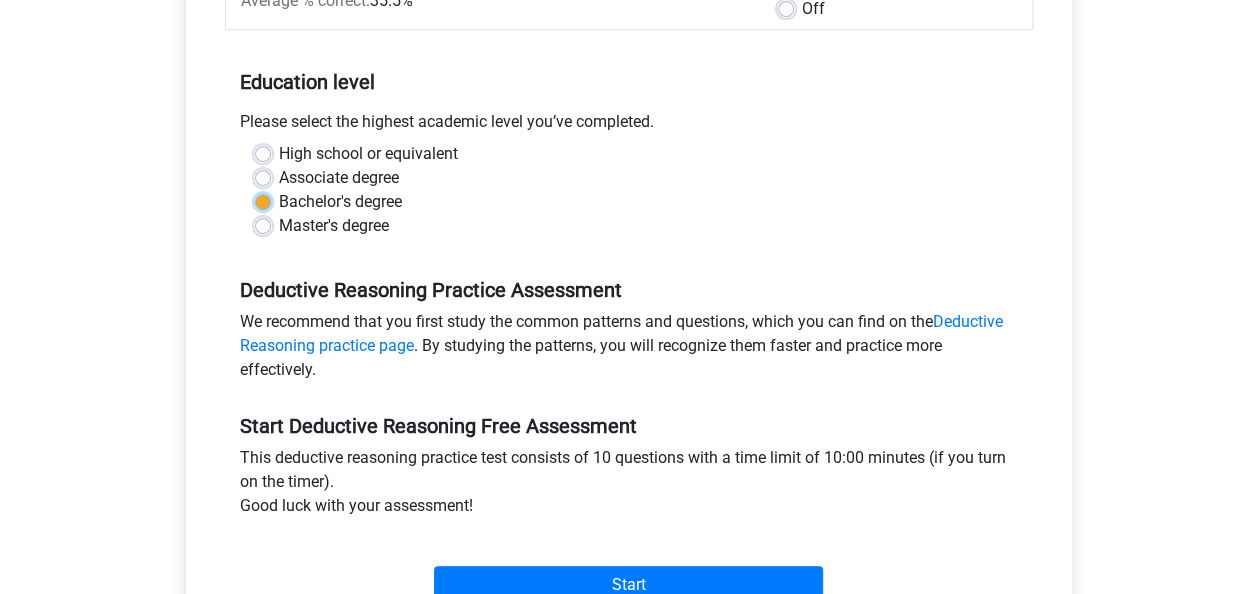 click on "Bachelor's degree" at bounding box center [263, 200] 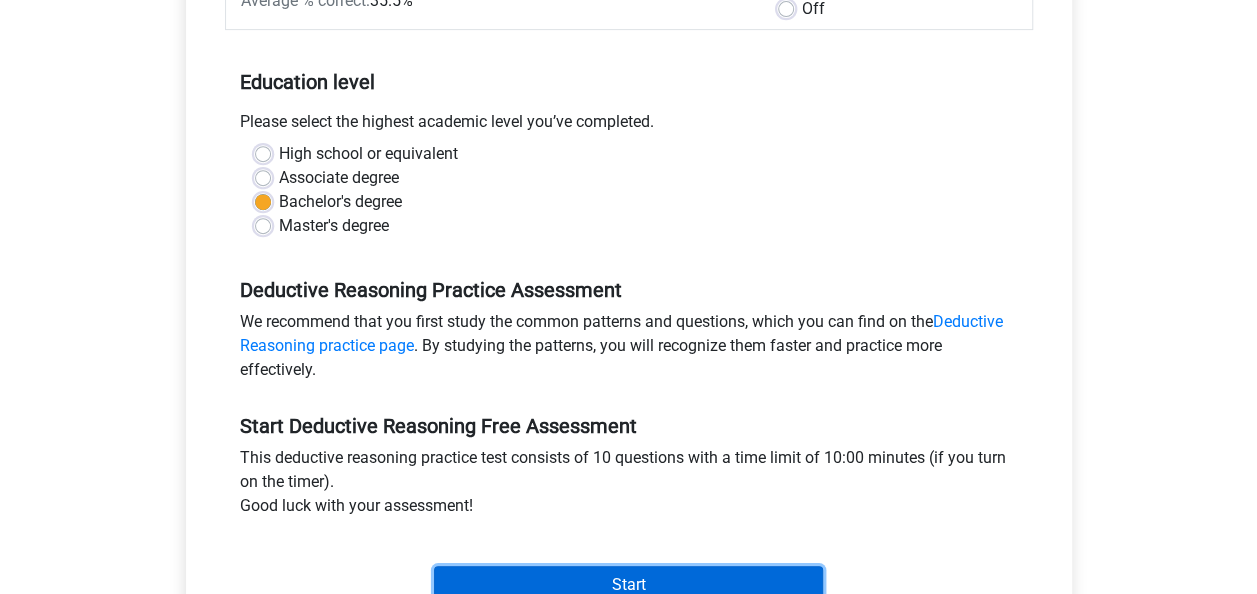 click on "Start" at bounding box center (628, 585) 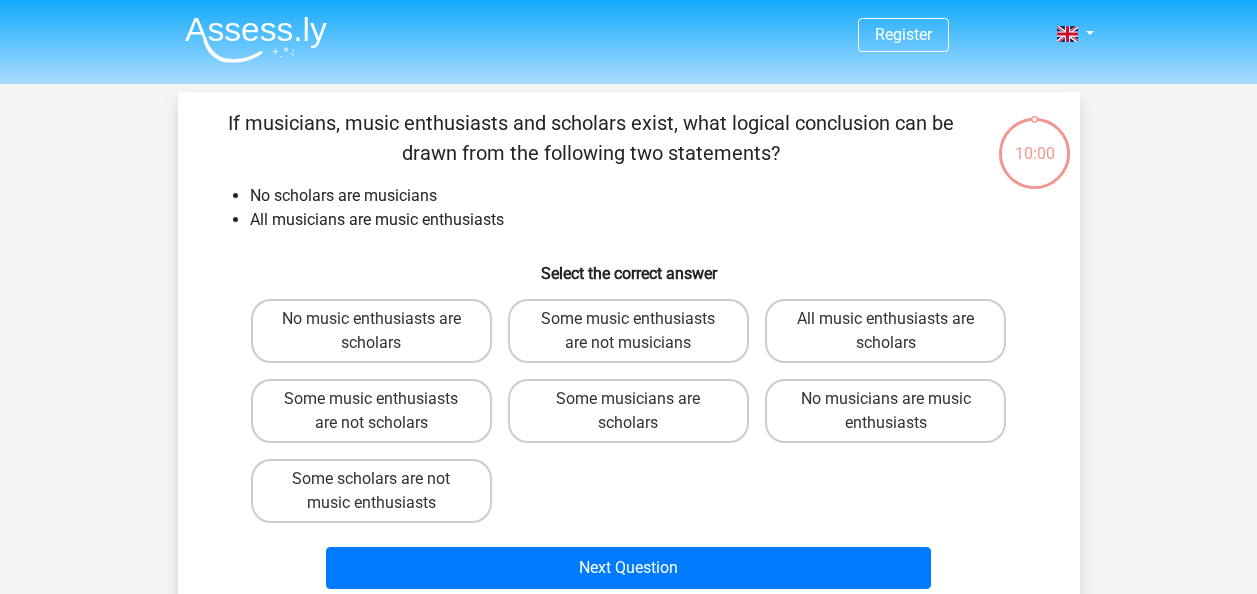 scroll, scrollTop: 0, scrollLeft: 0, axis: both 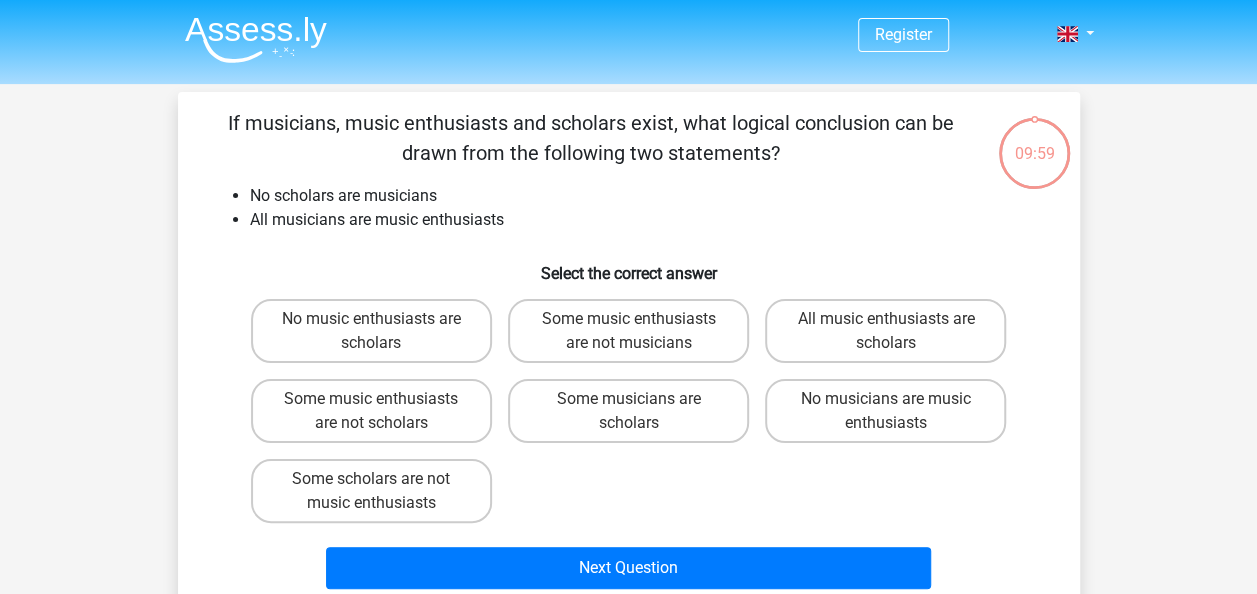 click on "All musicians are music enthusiasts" at bounding box center (649, 220) 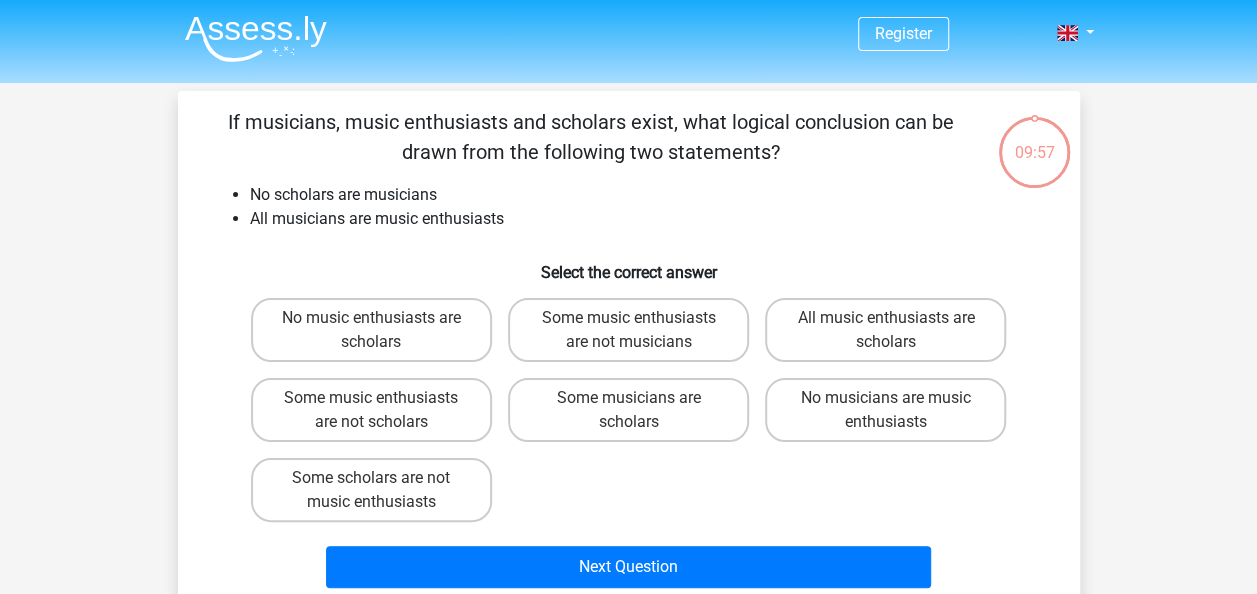 scroll, scrollTop: 0, scrollLeft: 0, axis: both 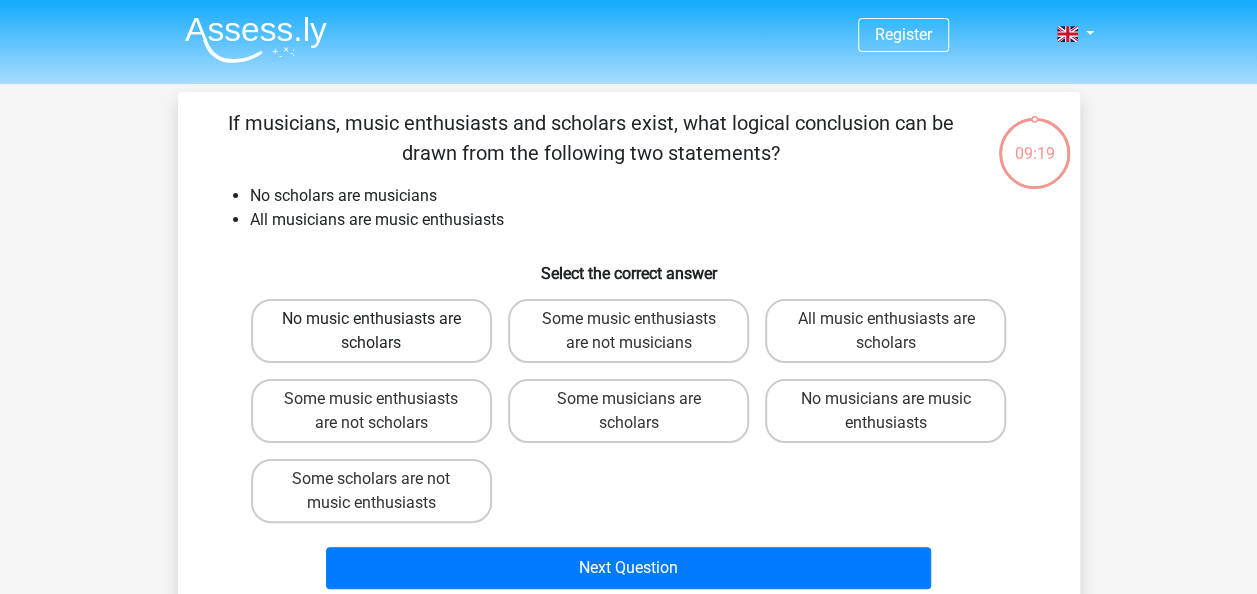 click on "No music enthusiasts are scholars" at bounding box center (371, 331) 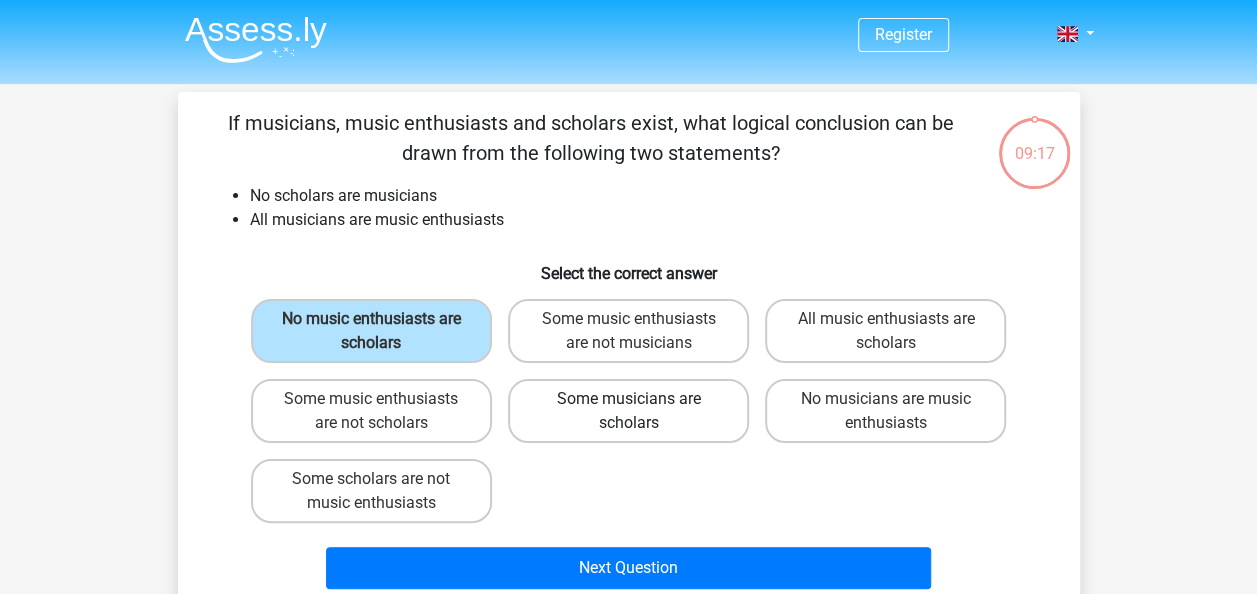 click on "Some musicians are scholars" at bounding box center [628, 411] 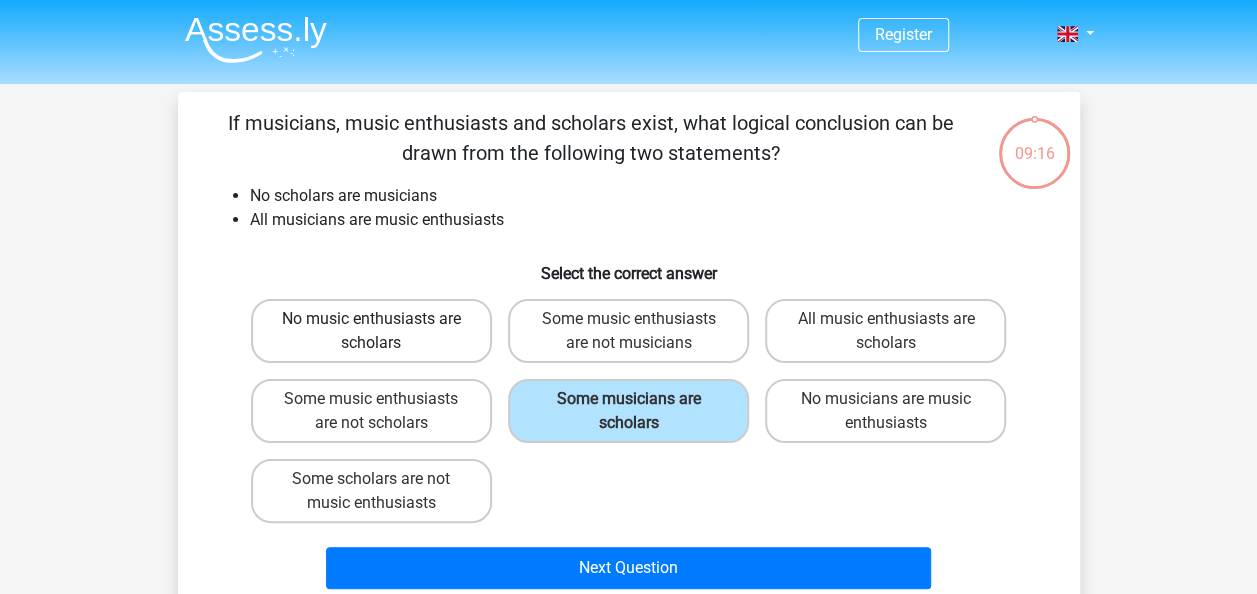 click on "No music enthusiasts are scholars" at bounding box center [371, 331] 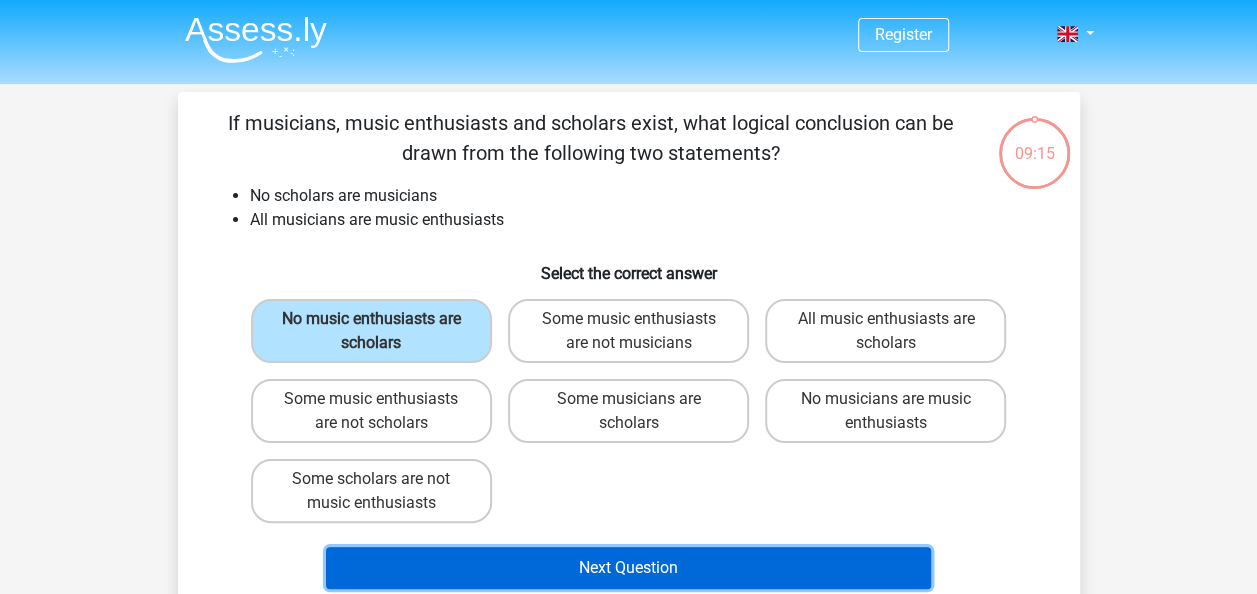 click on "Next Question" at bounding box center [628, 568] 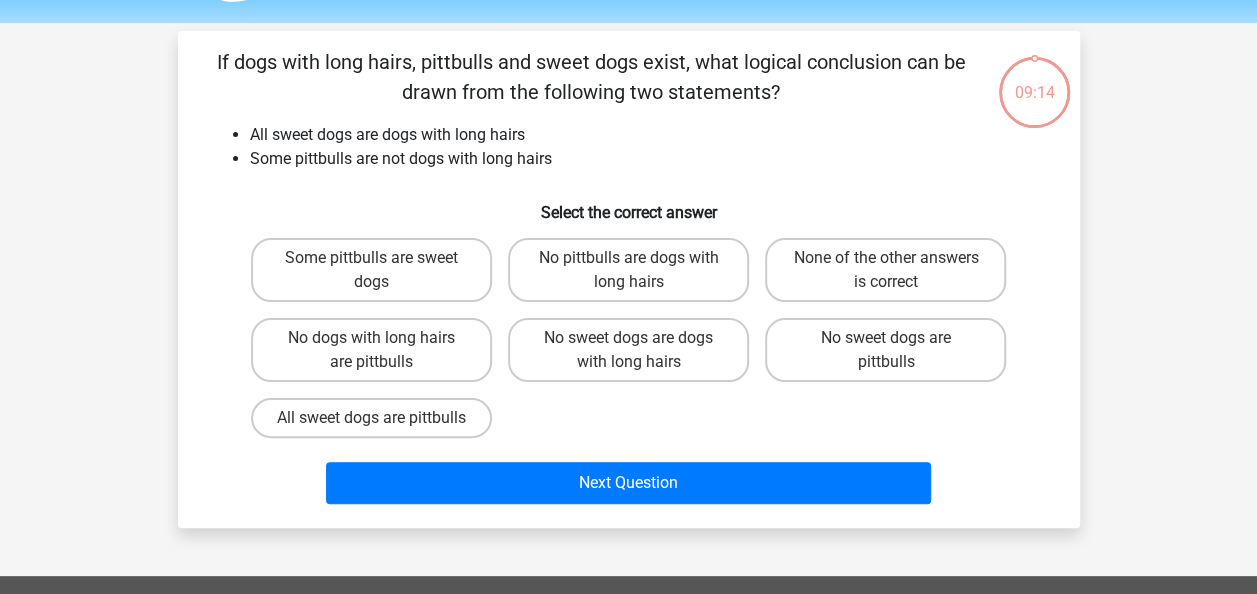 scroll, scrollTop: 92, scrollLeft: 0, axis: vertical 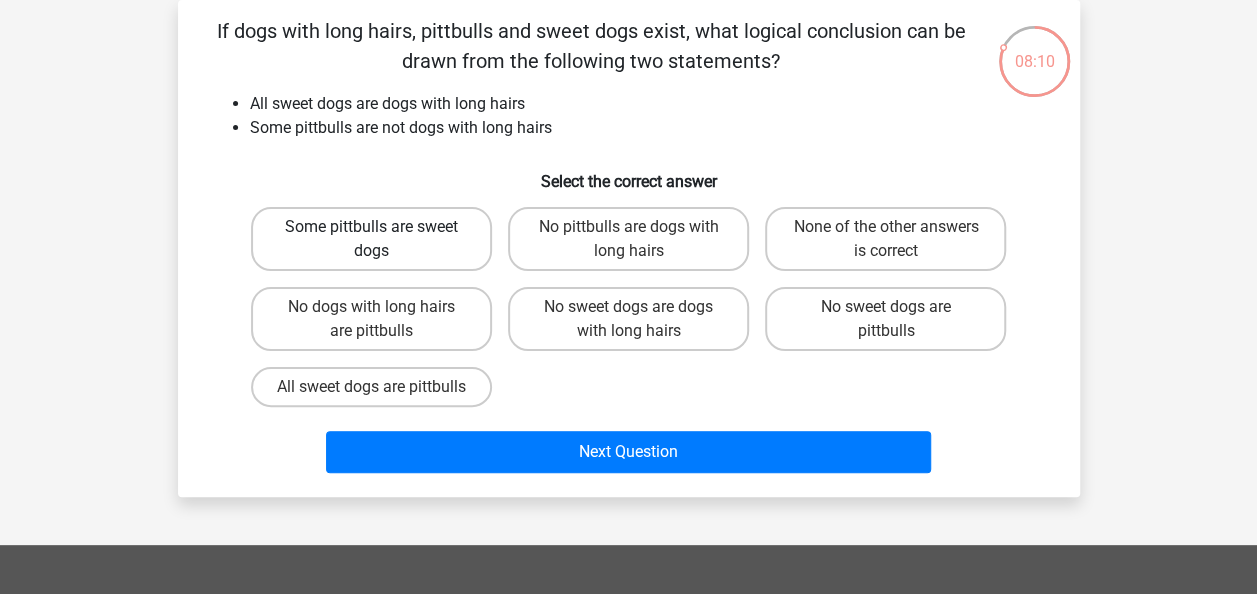 click on "Some pittbulls are sweet dogs" at bounding box center (371, 239) 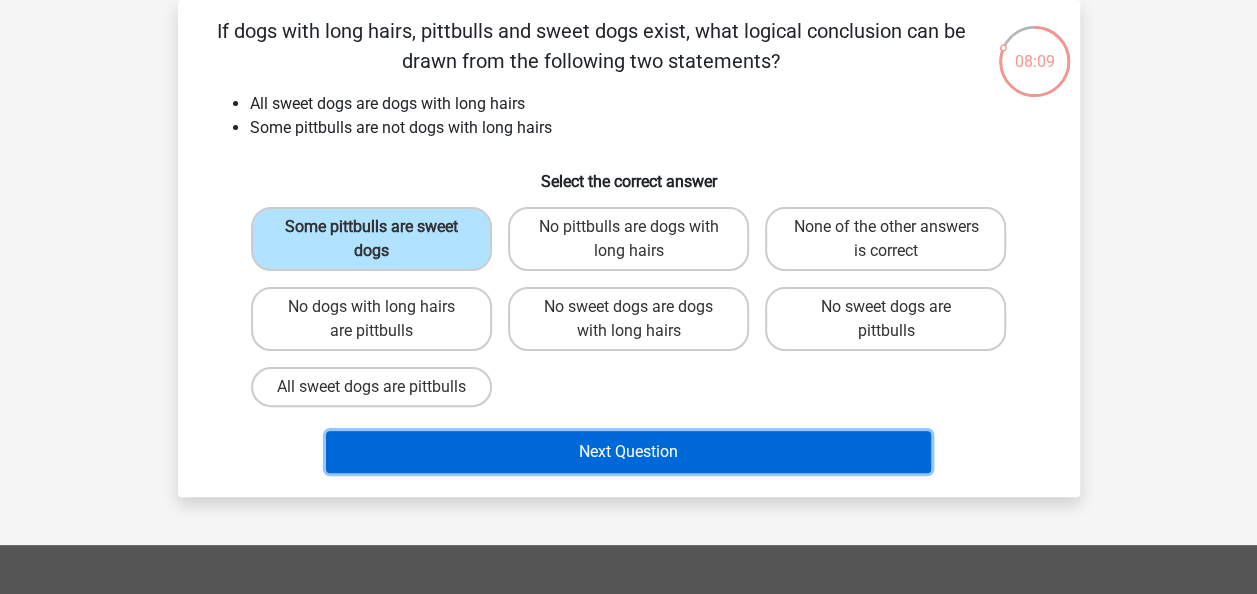 click on "Next Question" at bounding box center [628, 452] 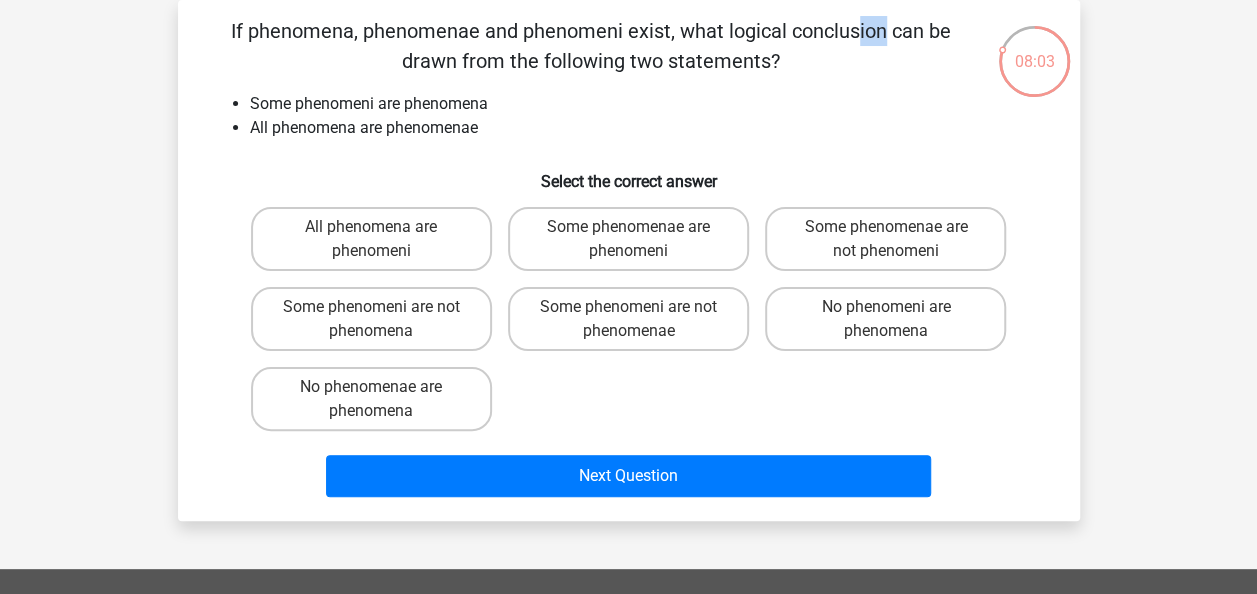 drag, startPoint x: 472, startPoint y: 22, endPoint x: 435, endPoint y: 34, distance: 38.8973 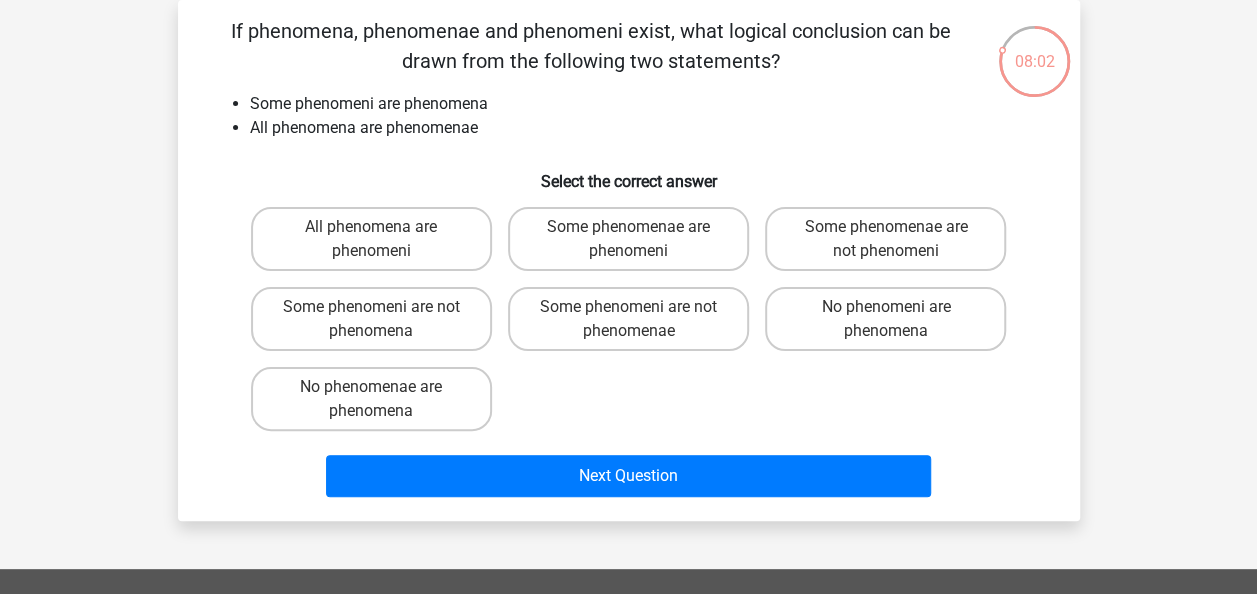 drag, startPoint x: 435, startPoint y: 34, endPoint x: 292, endPoint y: 98, distance: 156.66844 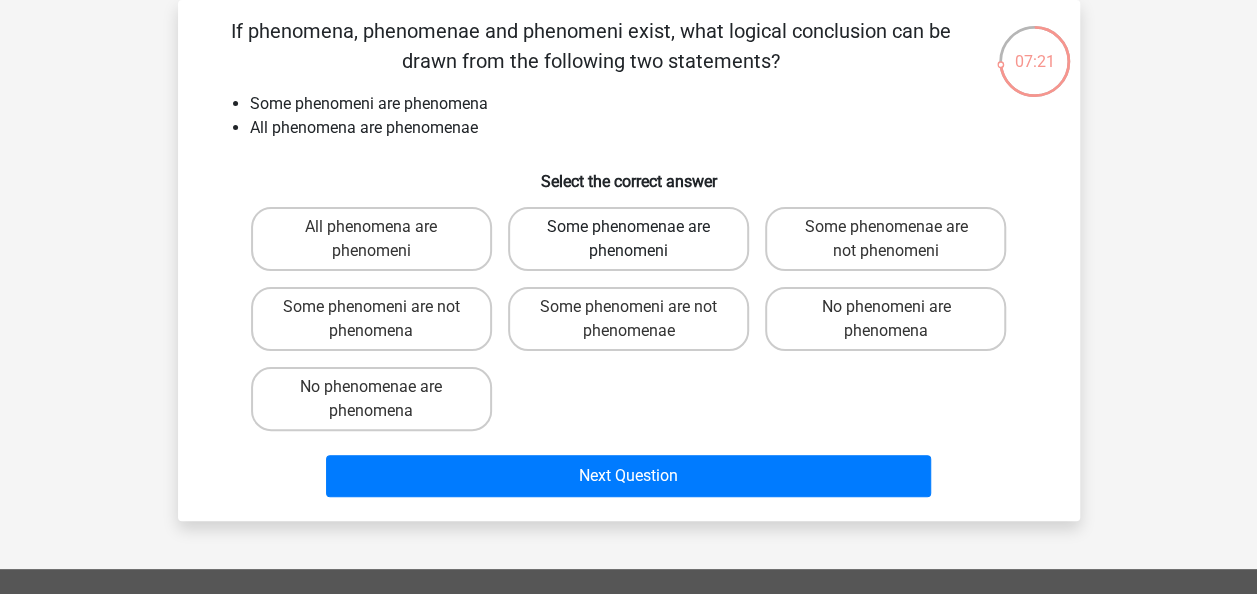 click on "Some phenomenae are phenomeni" at bounding box center (628, 239) 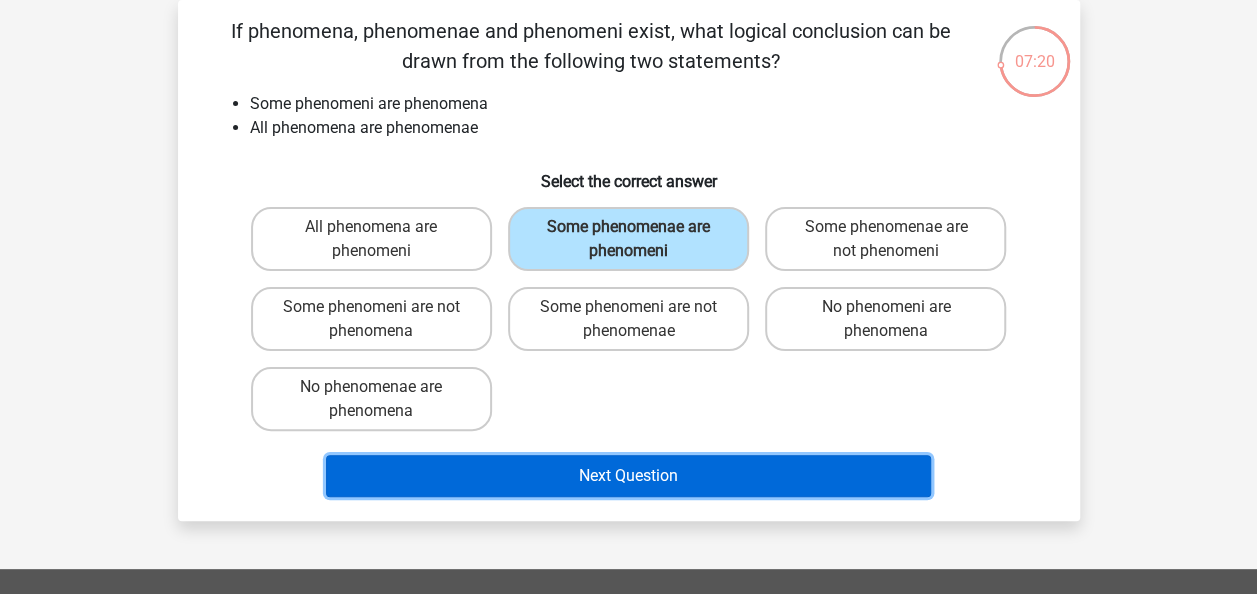 click on "Next Question" at bounding box center [628, 476] 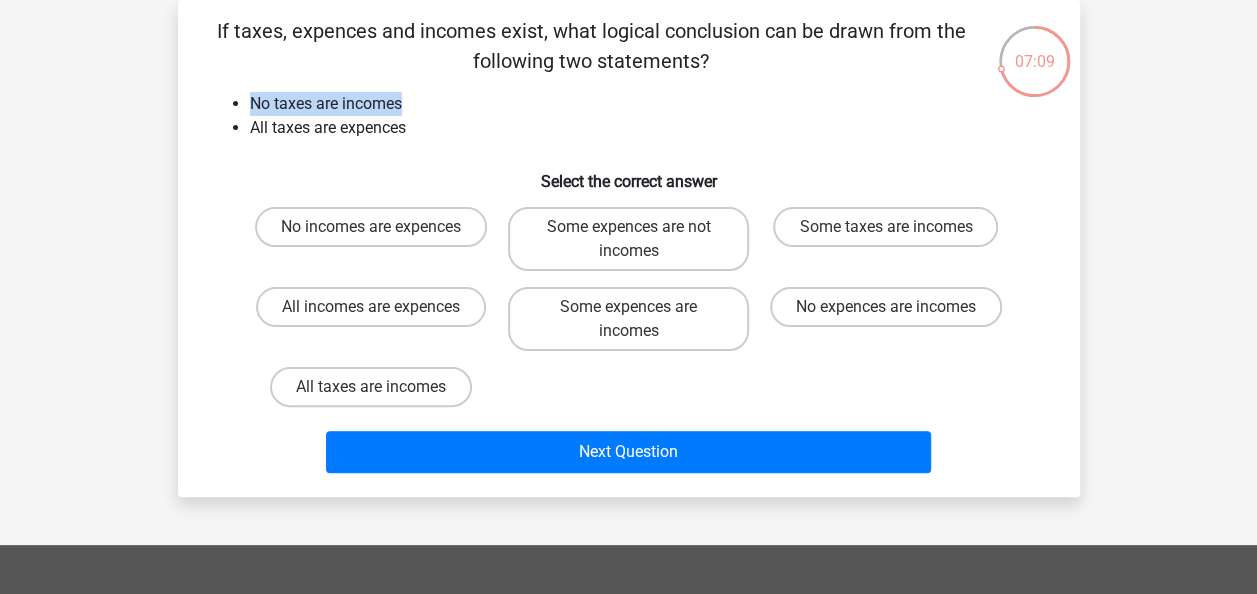drag, startPoint x: 250, startPoint y: 98, endPoint x: 418, endPoint y: 97, distance: 168.00298 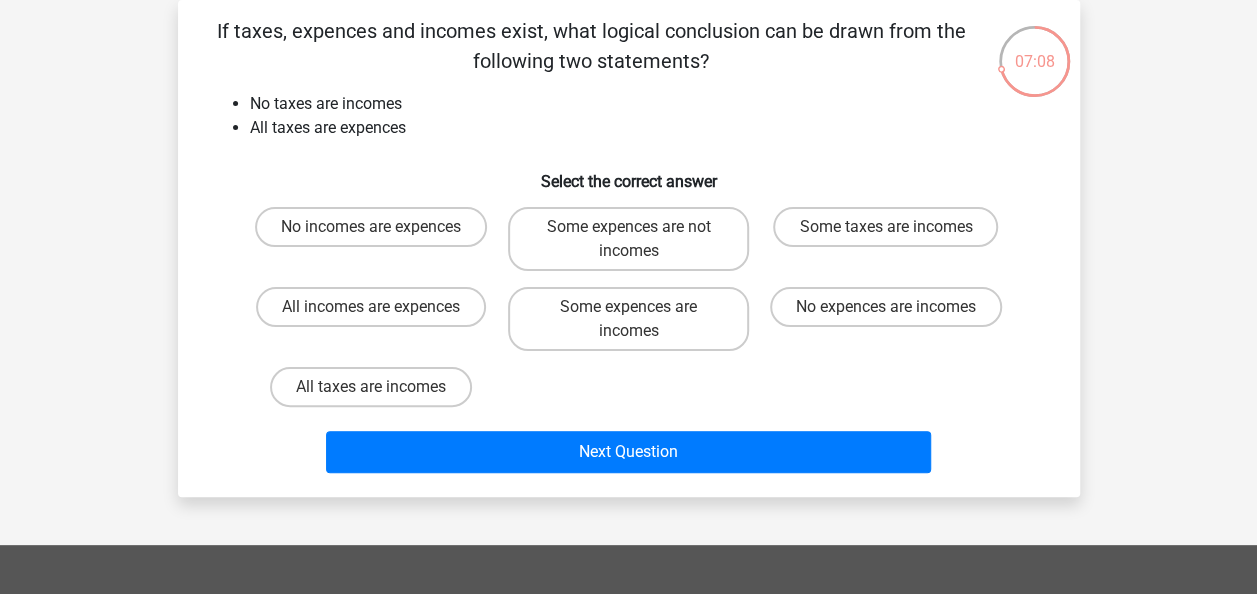 drag, startPoint x: 418, startPoint y: 97, endPoint x: 334, endPoint y: 118, distance: 86.58522 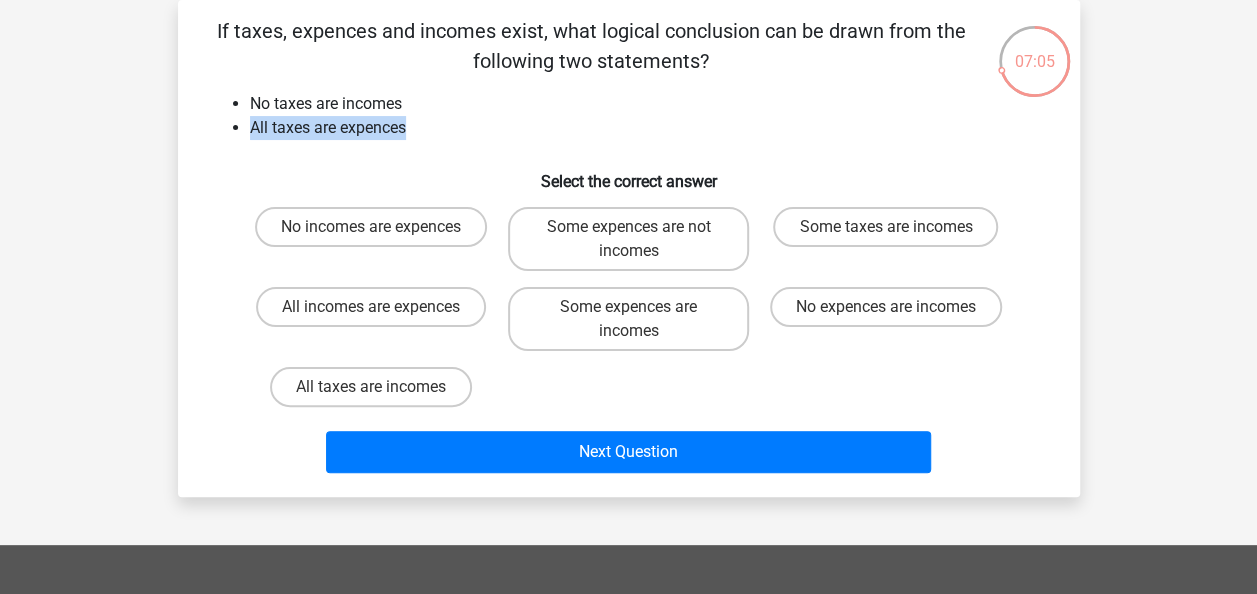 drag, startPoint x: 247, startPoint y: 124, endPoint x: 414, endPoint y: 124, distance: 167 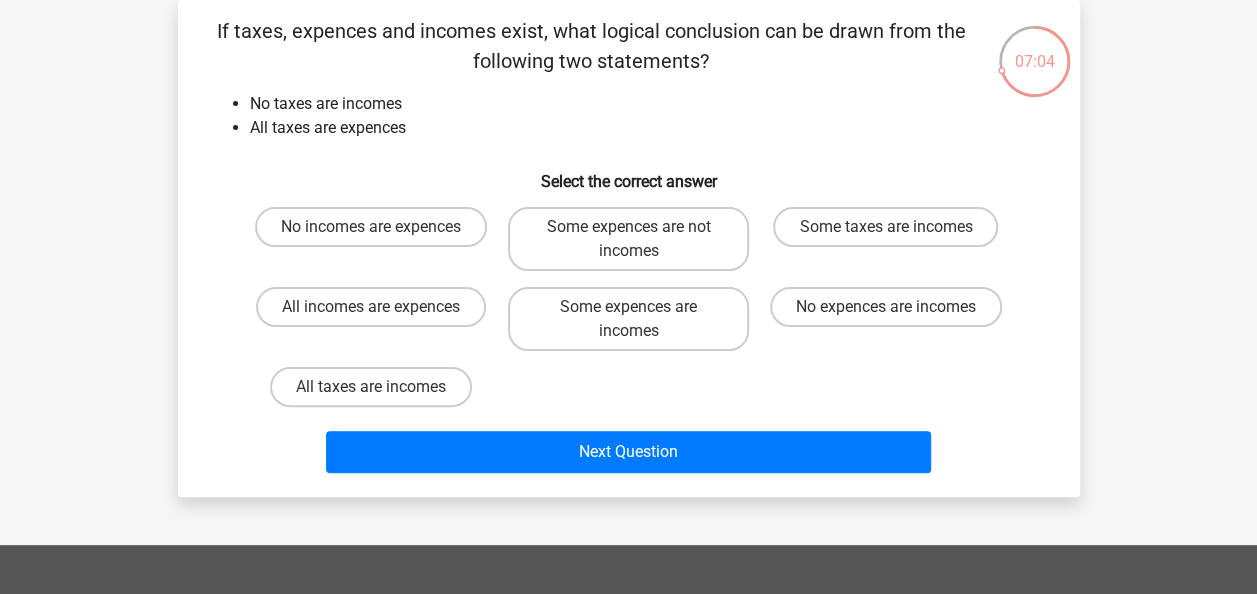 drag, startPoint x: 414, startPoint y: 124, endPoint x: 316, endPoint y: 177, distance: 111.41364 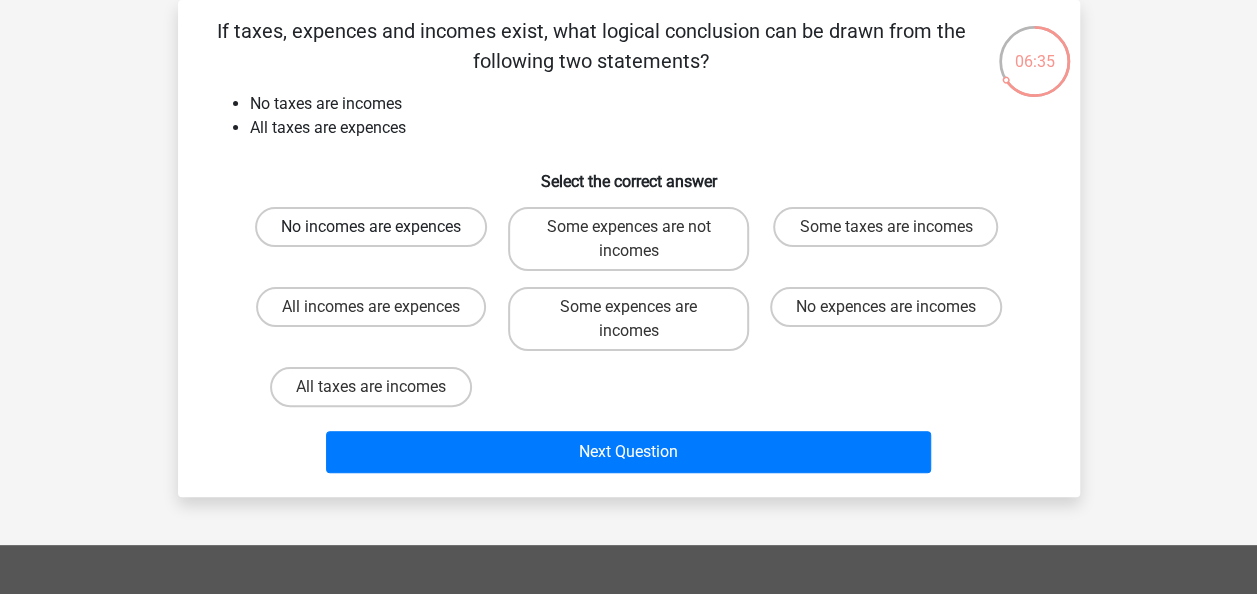 click on "No incomes are expences" at bounding box center [371, 227] 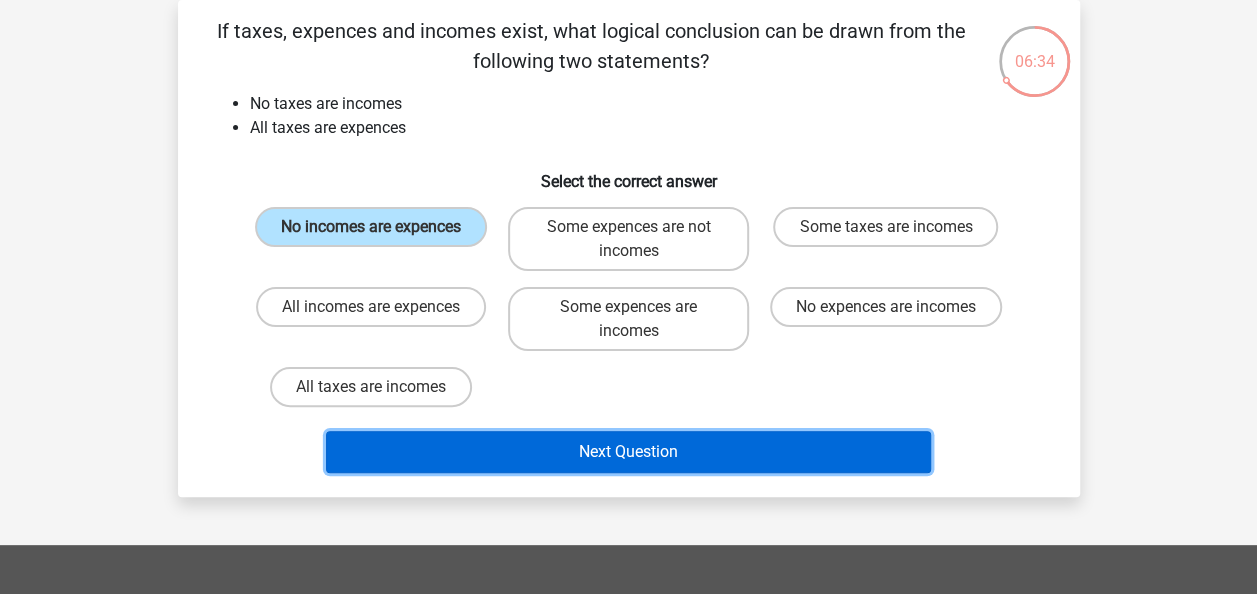 click on "Next Question" at bounding box center [628, 452] 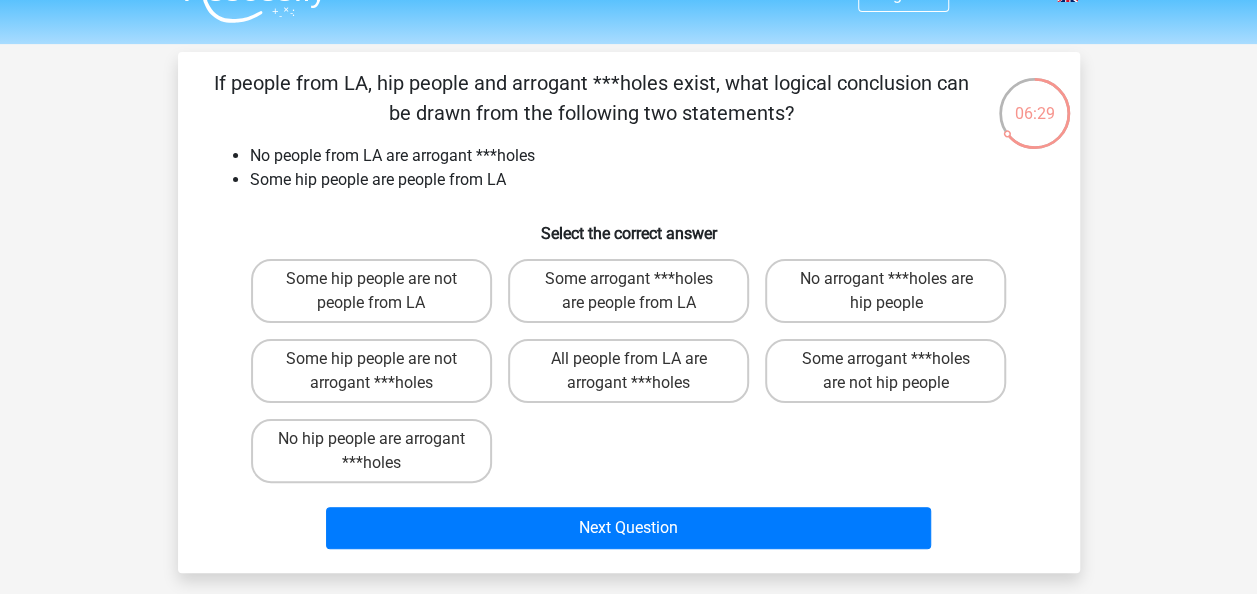 scroll, scrollTop: 52, scrollLeft: 0, axis: vertical 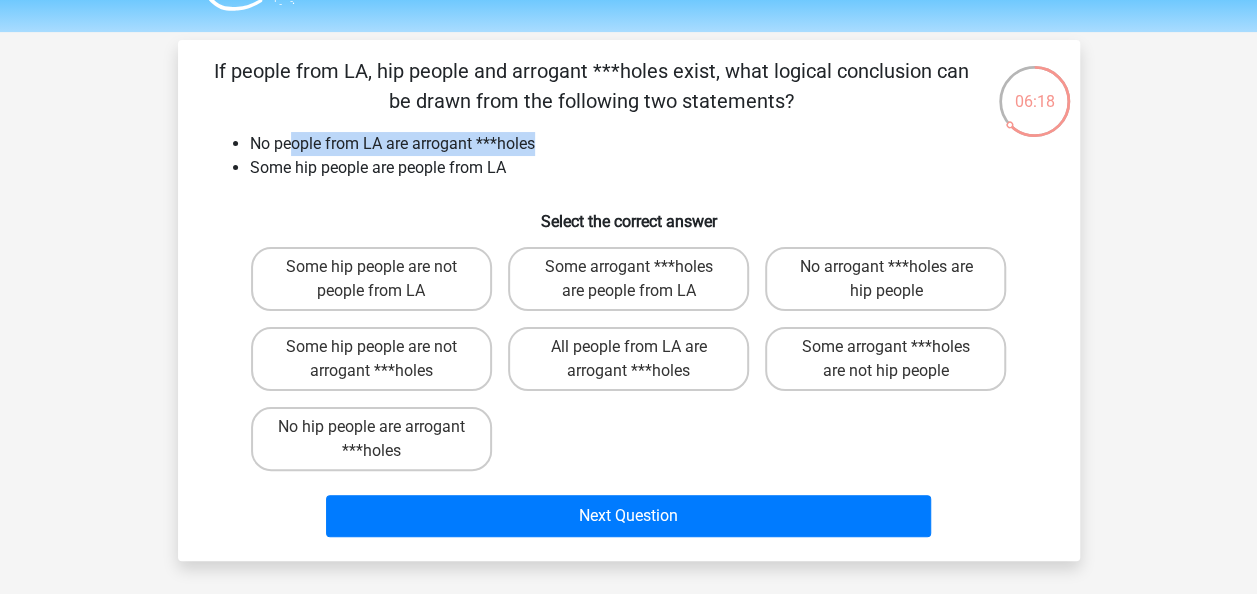 drag, startPoint x: 288, startPoint y: 138, endPoint x: 542, endPoint y: 151, distance: 254.33246 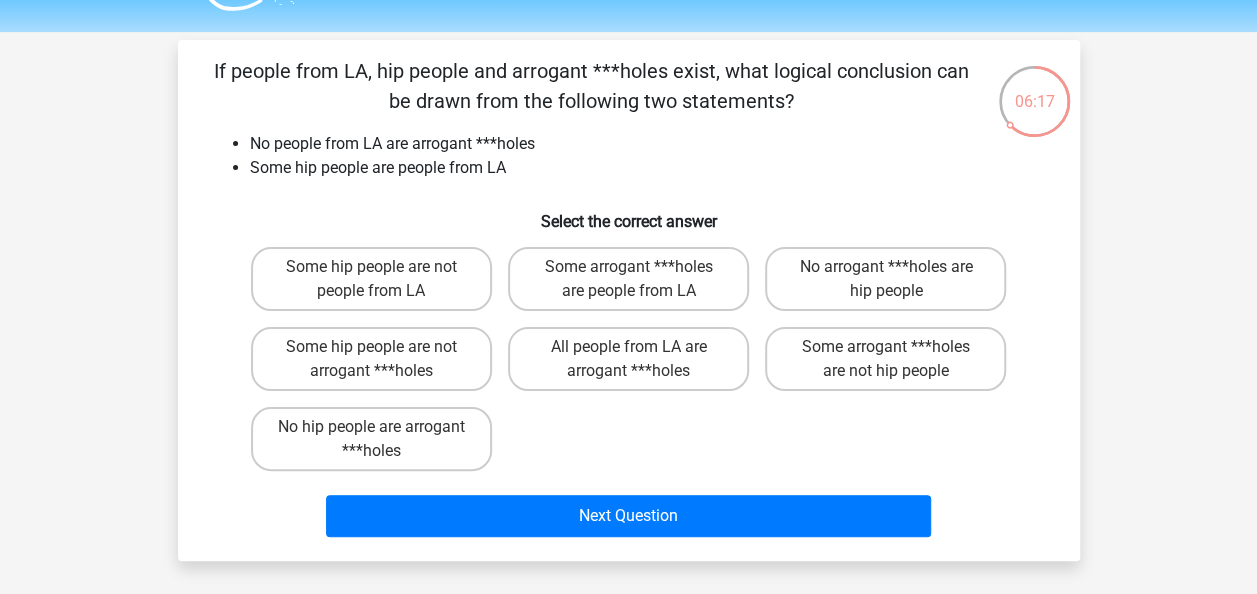 click on "Some hip people are people from LA" at bounding box center [649, 168] 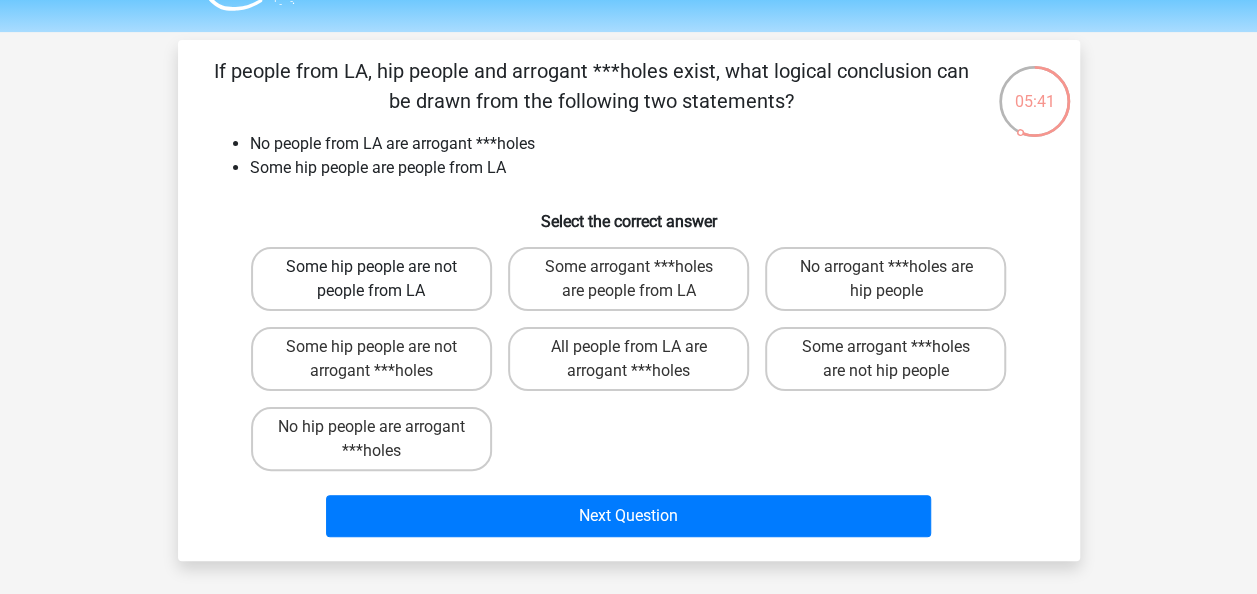 click on "Some hip people are not people from LA" at bounding box center (371, 279) 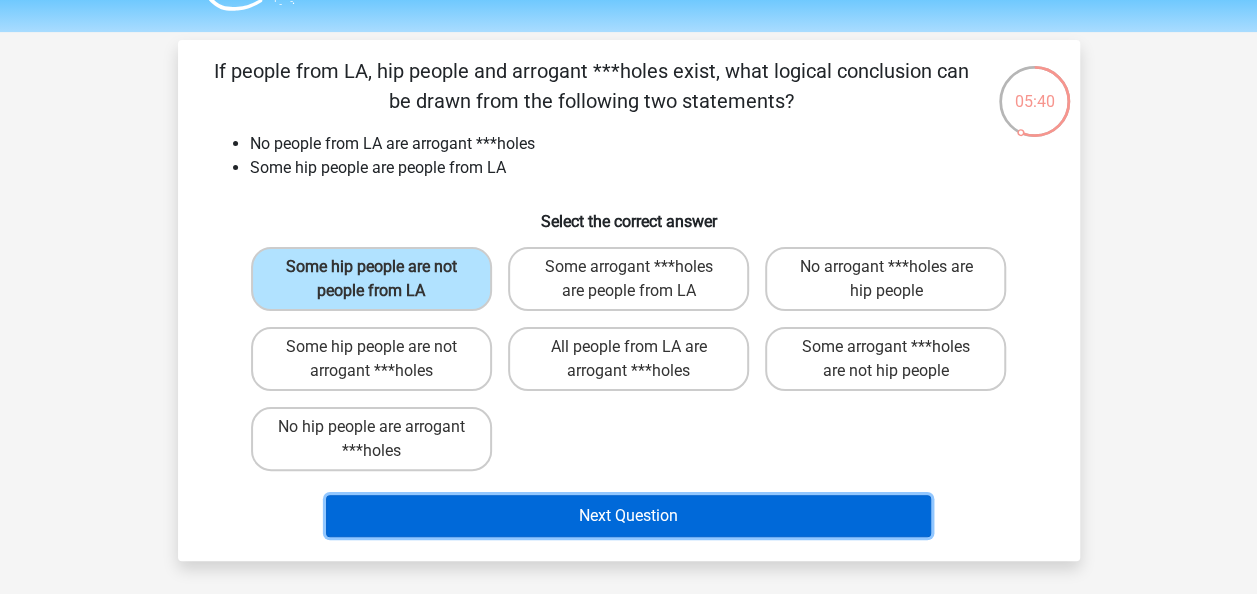 click on "Next Question" at bounding box center (628, 516) 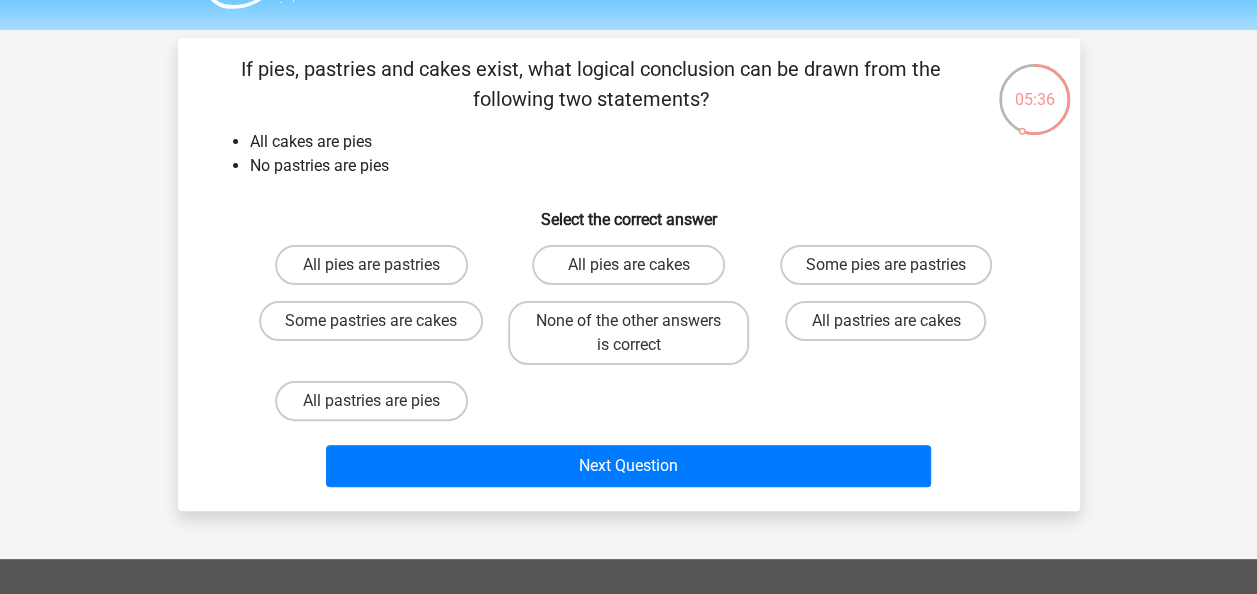 scroll, scrollTop: 52, scrollLeft: 0, axis: vertical 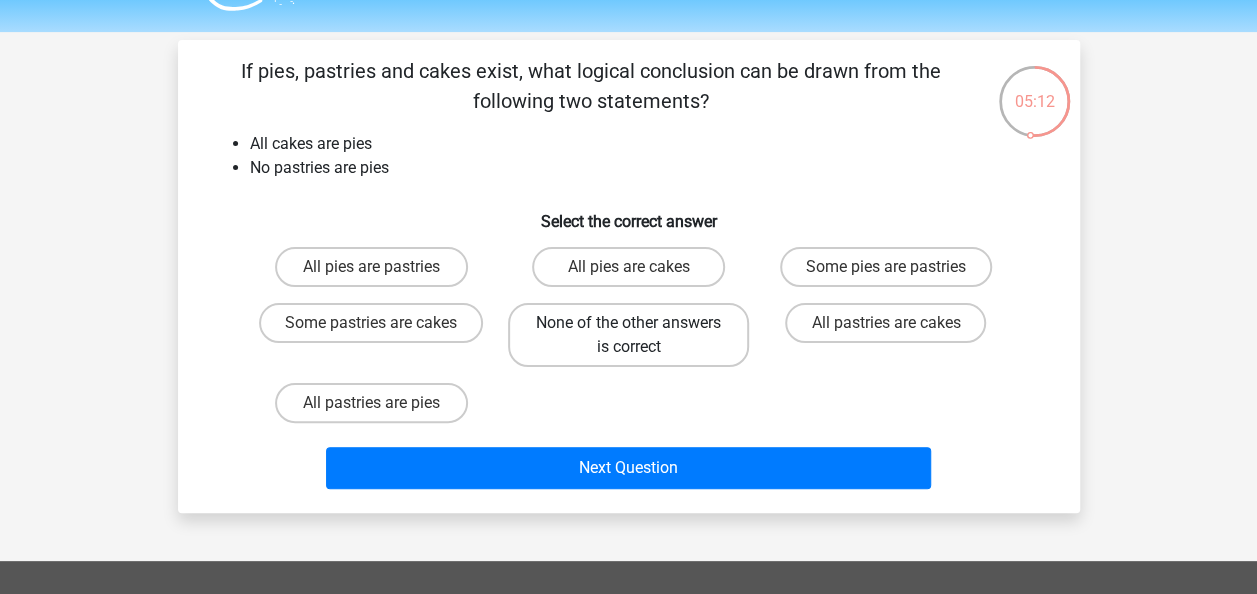 click on "None of the other answers is correct" at bounding box center [628, 335] 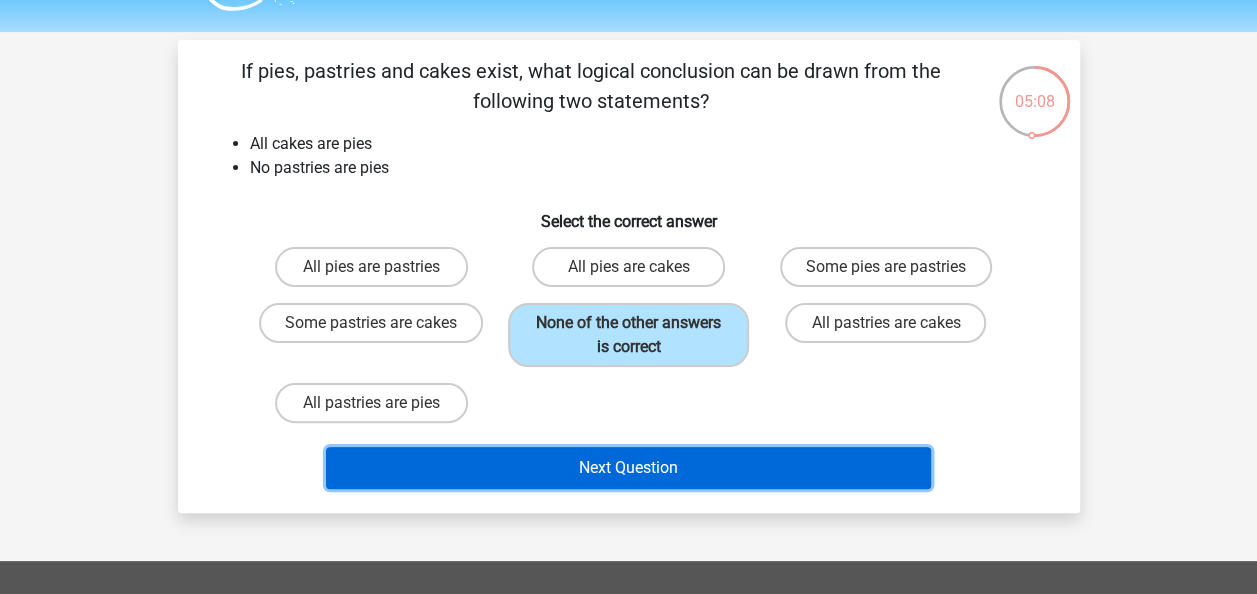 click on "Next Question" at bounding box center [628, 468] 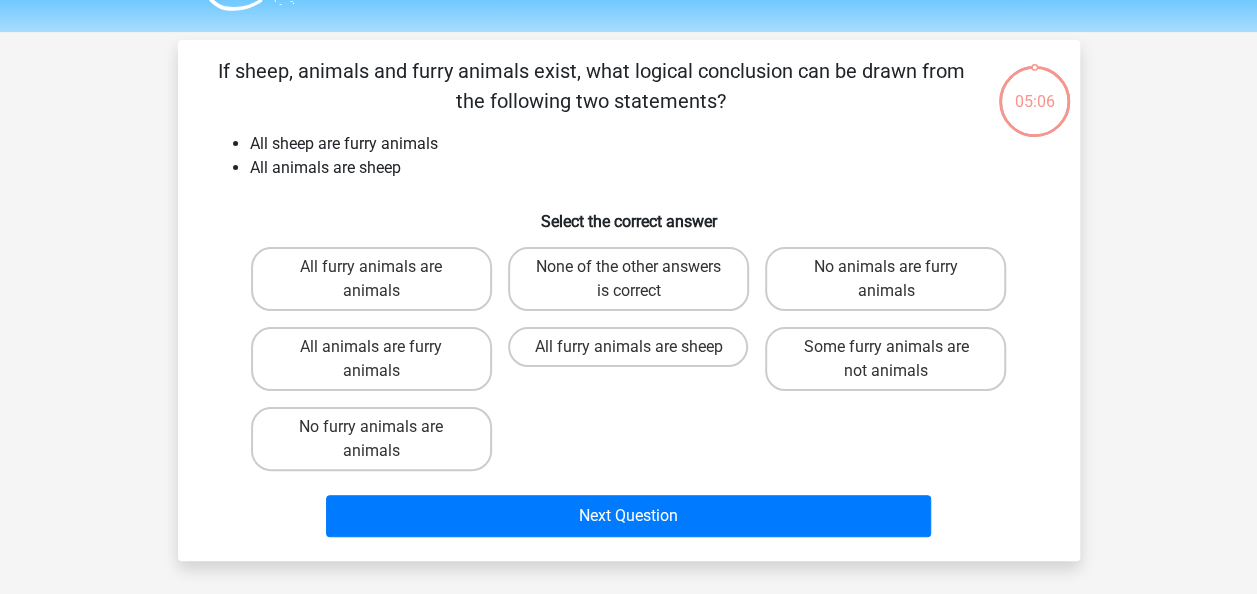 scroll, scrollTop: 92, scrollLeft: 0, axis: vertical 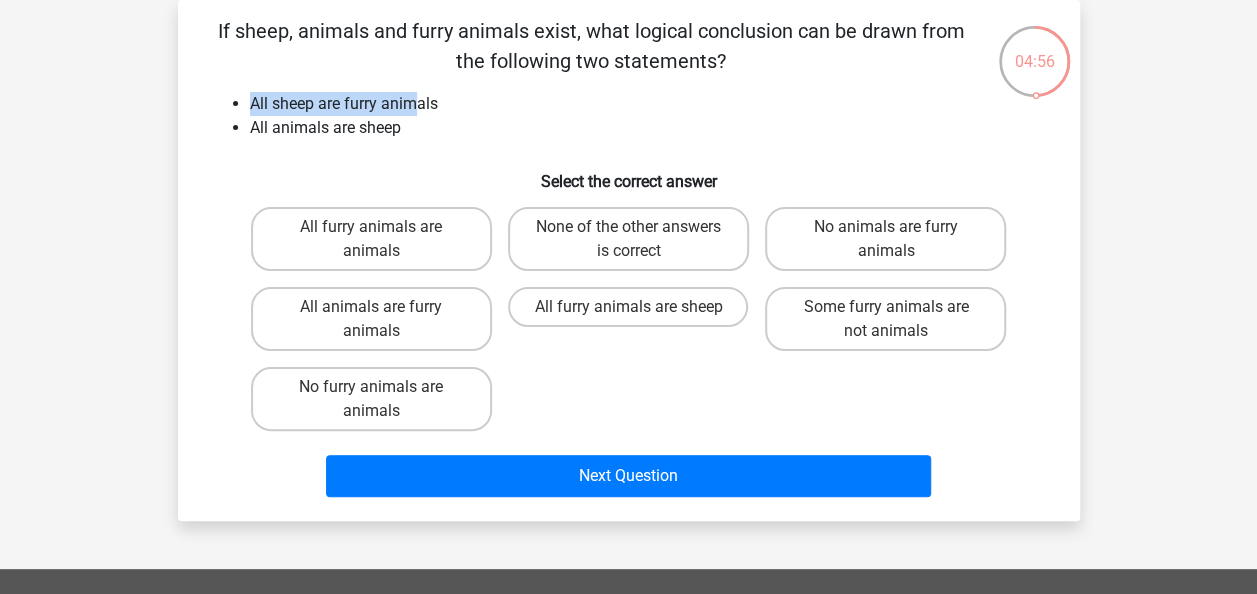 drag, startPoint x: 249, startPoint y: 101, endPoint x: 420, endPoint y: 84, distance: 171.84296 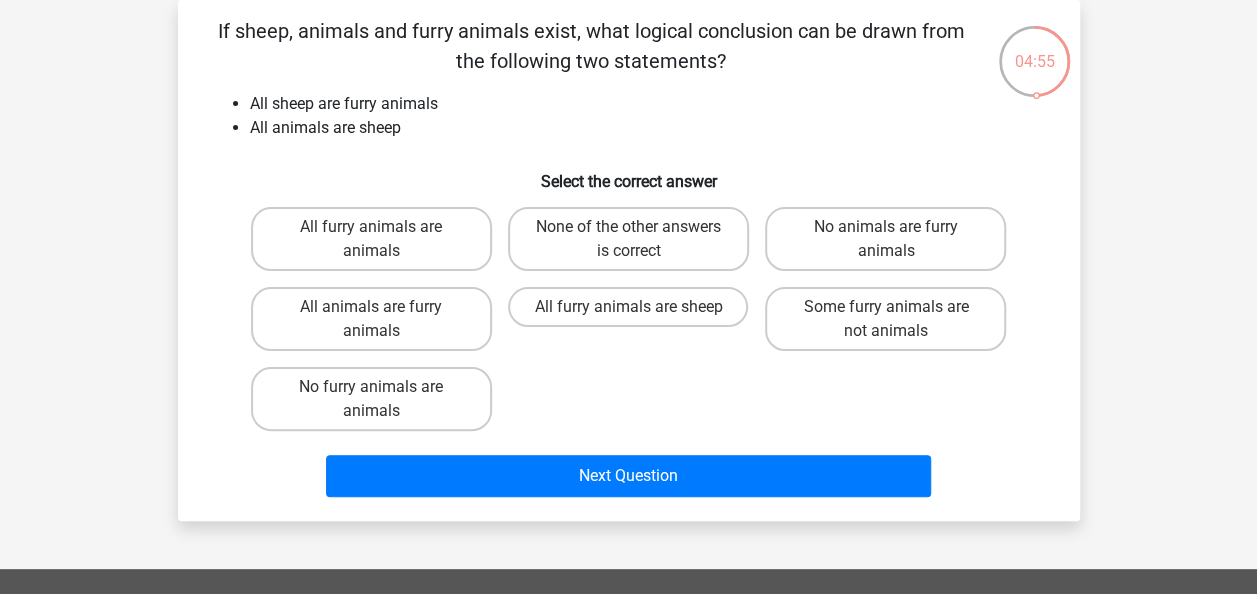 drag, startPoint x: 420, startPoint y: 84, endPoint x: 360, endPoint y: 145, distance: 85.56284 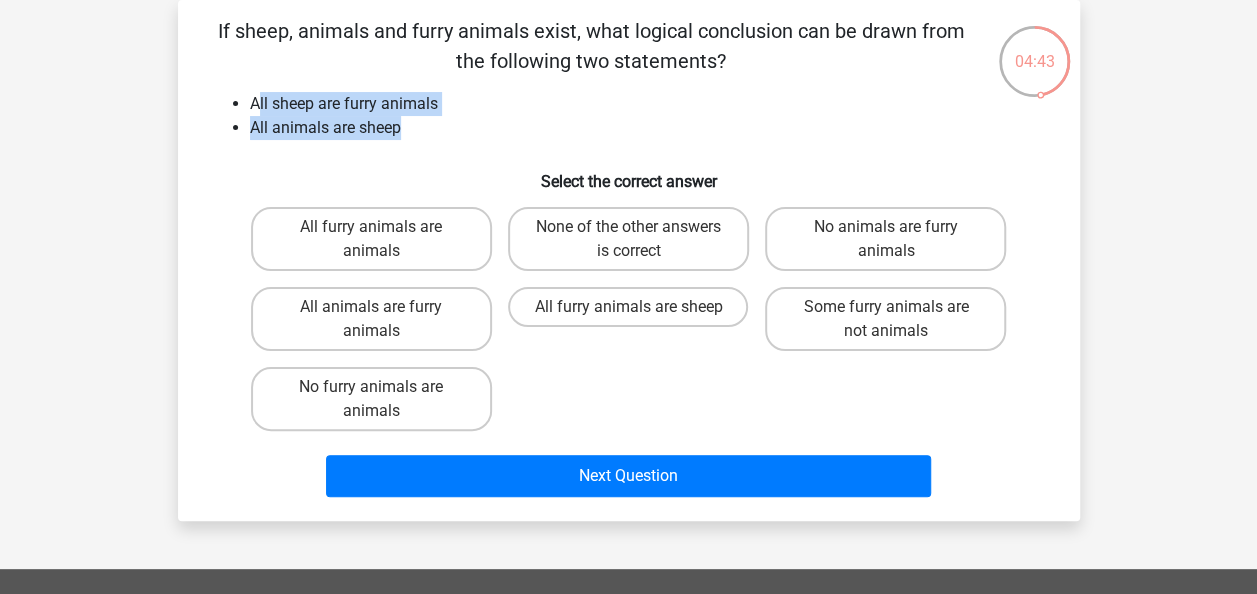 drag, startPoint x: 260, startPoint y: 112, endPoint x: 434, endPoint y: 134, distance: 175.38528 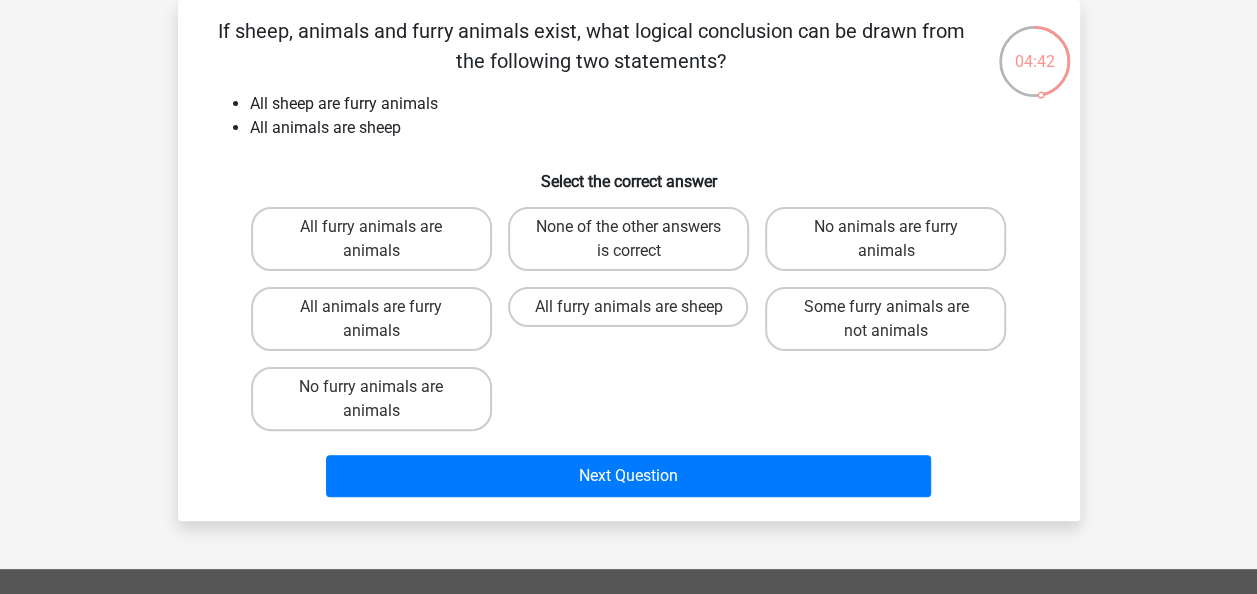 drag, startPoint x: 434, startPoint y: 134, endPoint x: 378, endPoint y: 163, distance: 63.06346 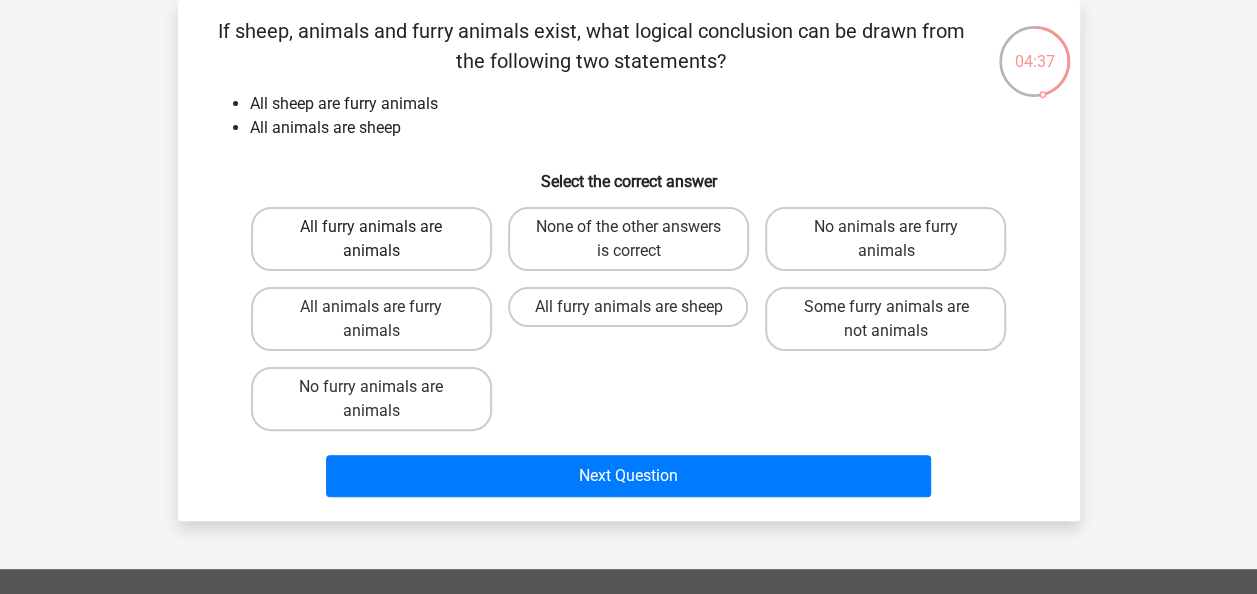 click on "All furry animals are animals" at bounding box center (371, 239) 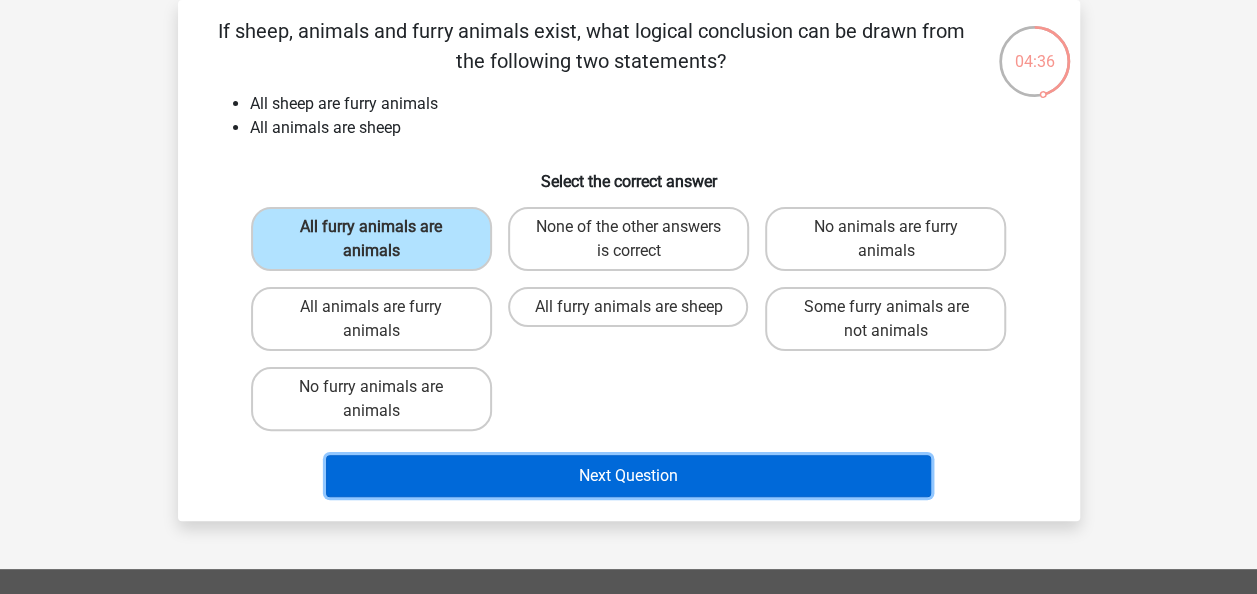 click on "Next Question" at bounding box center [628, 476] 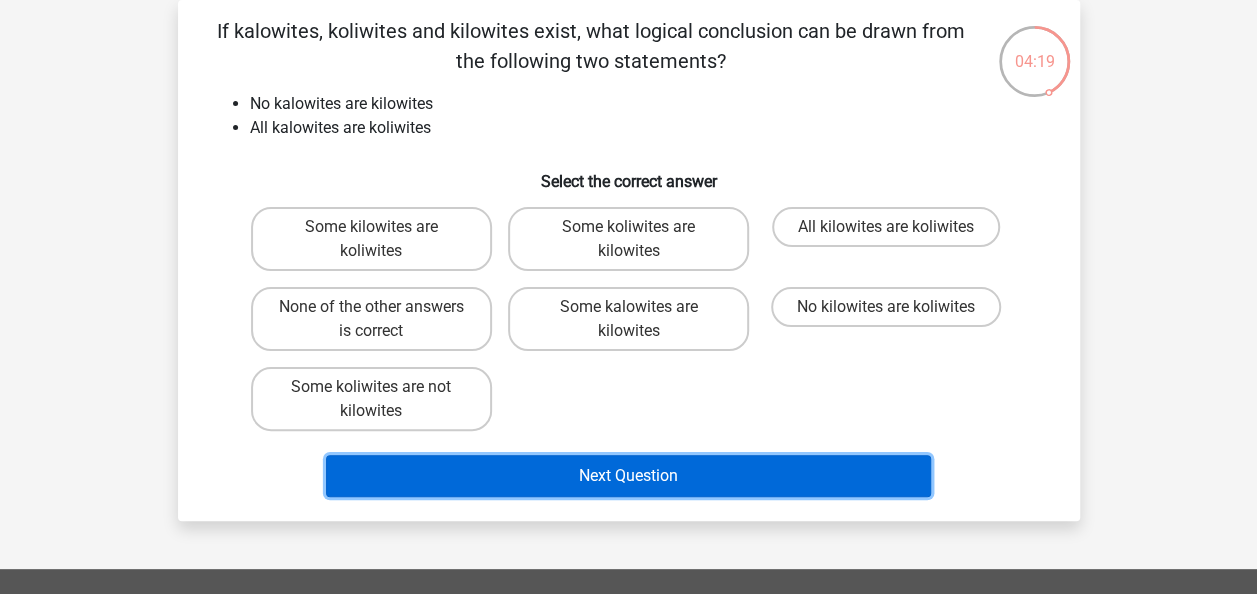 click on "Next Question" at bounding box center [628, 476] 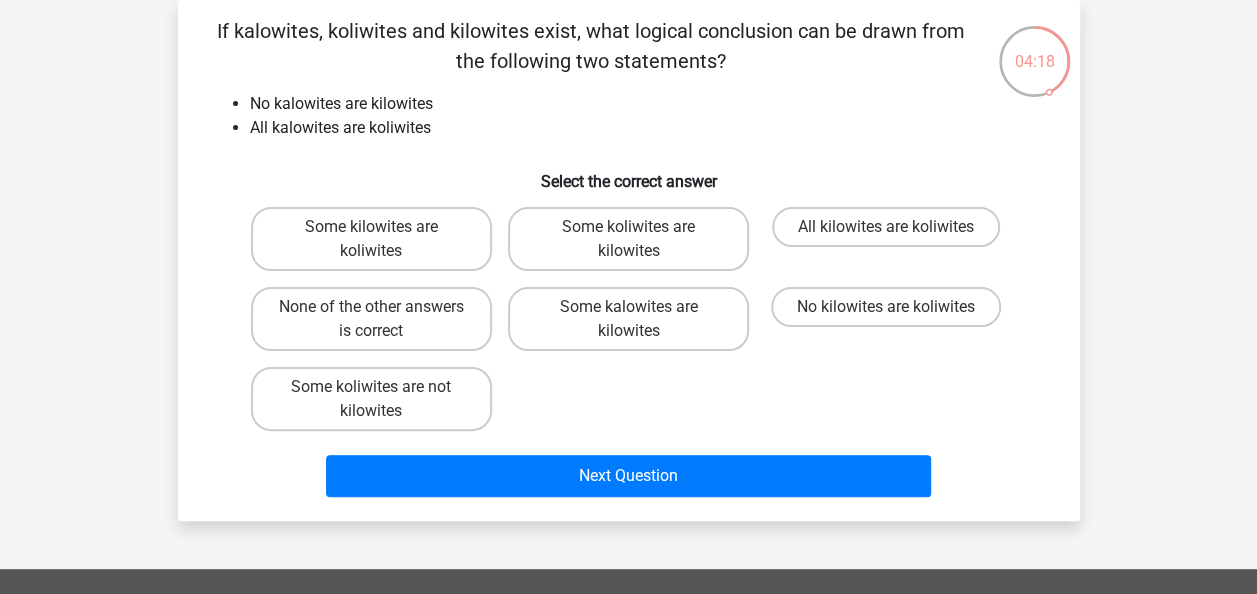 click on "Some kilowites are koliwites
Some koliwites are kilowites
All kilowites are koliwites
None of the other answers is correct" at bounding box center [629, 319] 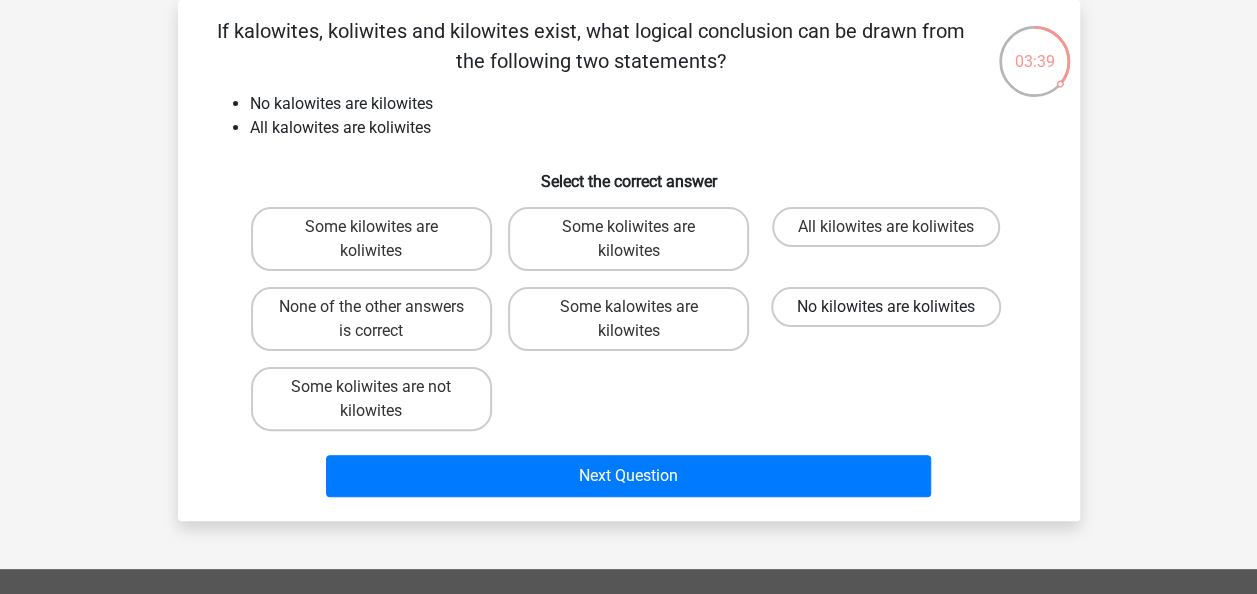 click on "No kilowites are koliwites" at bounding box center (886, 307) 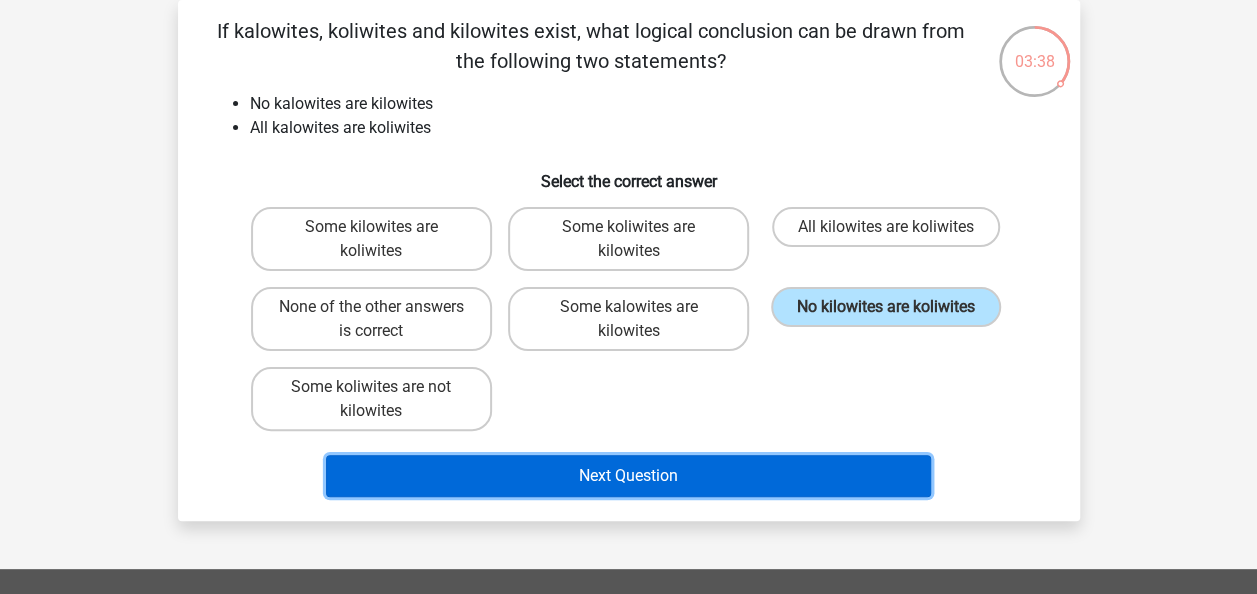 click on "Next Question" at bounding box center (628, 476) 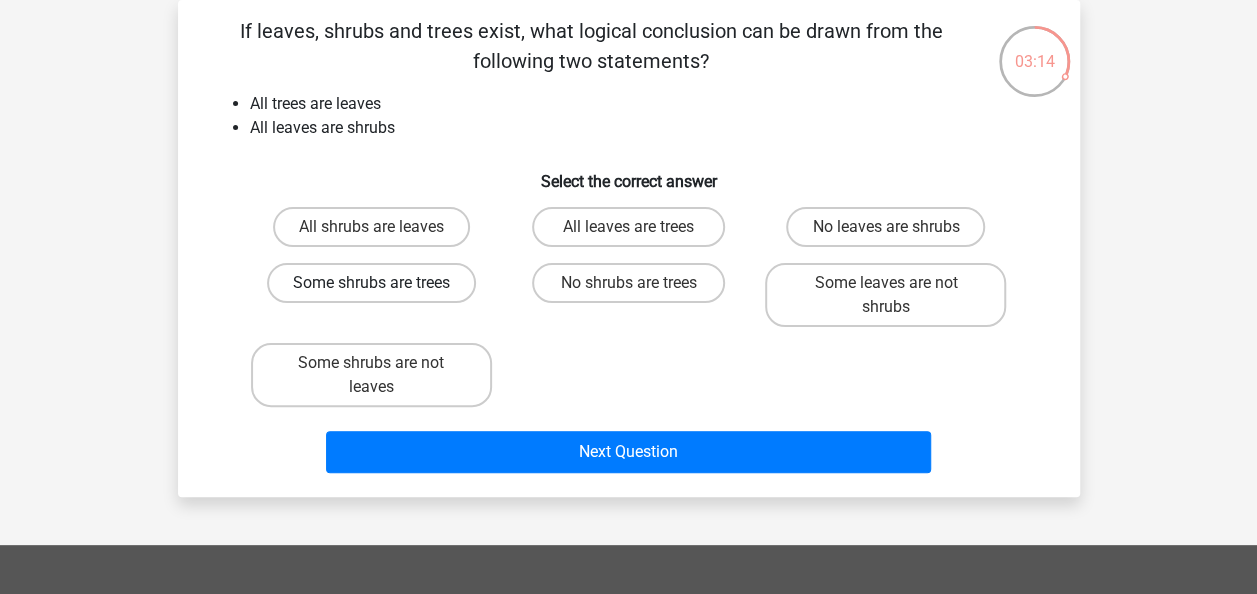 click on "Some shrubs are trees" at bounding box center [371, 283] 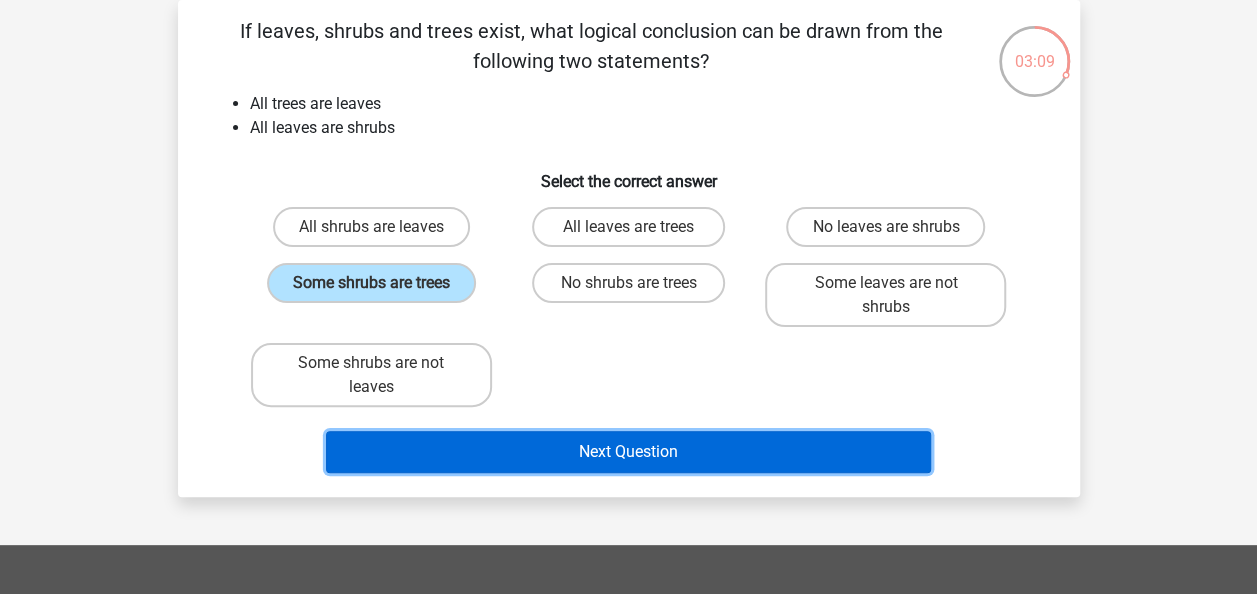 click on "Next Question" at bounding box center [628, 452] 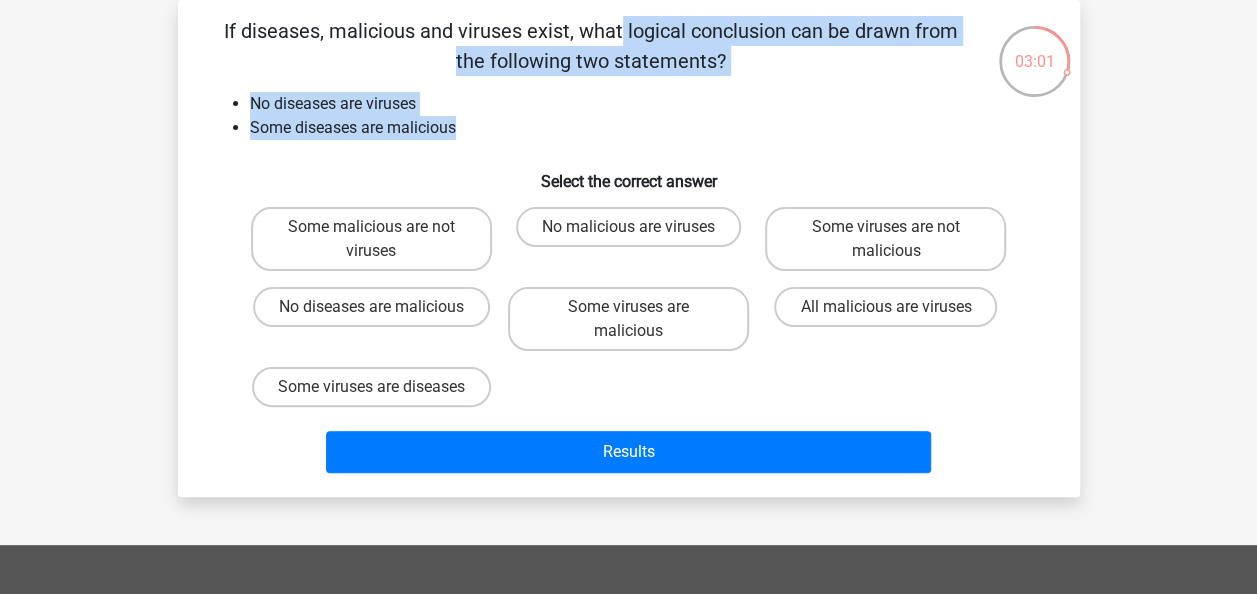 drag, startPoint x: 219, startPoint y: 25, endPoint x: 531, endPoint y: 118, distance: 325.56567 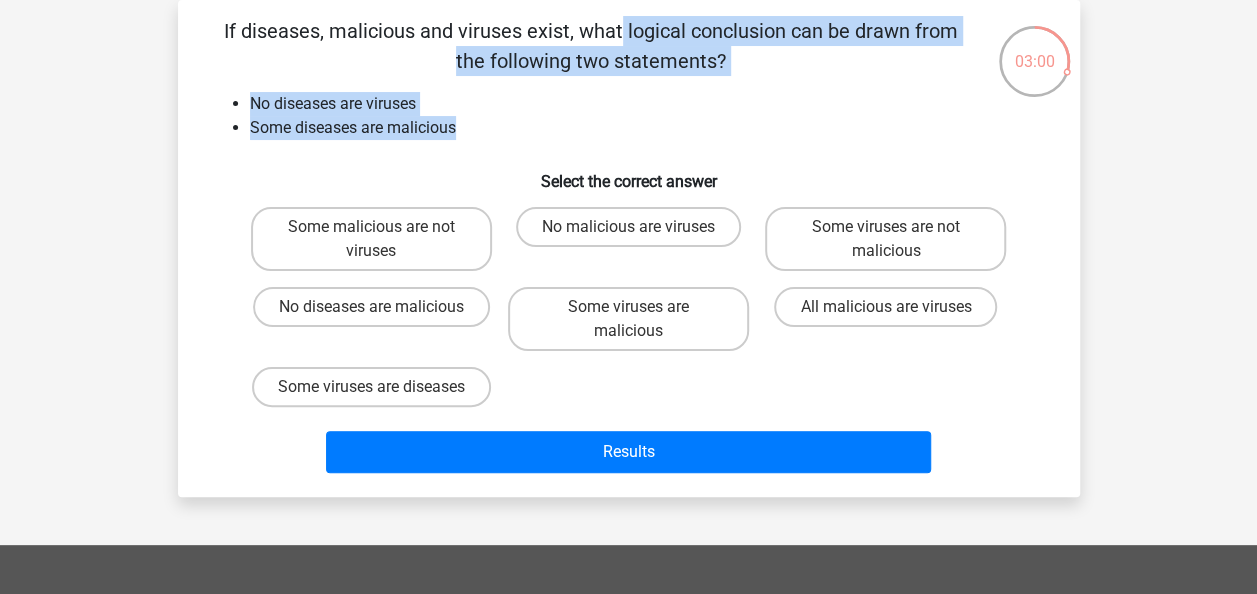 drag, startPoint x: 531, startPoint y: 118, endPoint x: 464, endPoint y: 134, distance: 68.88396 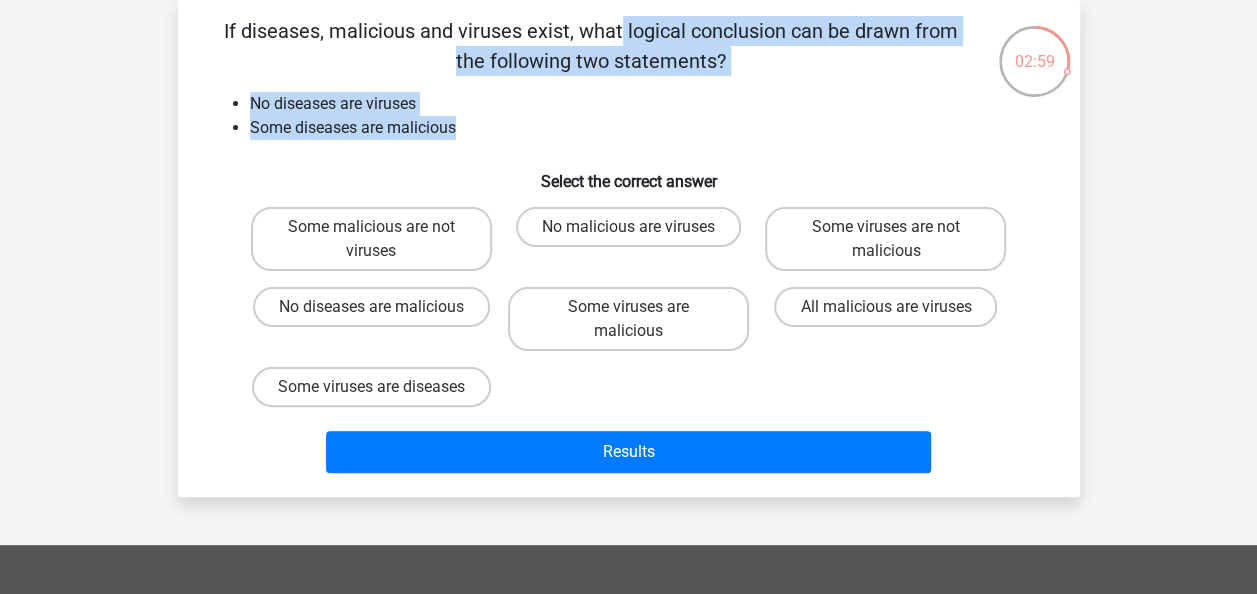 click on "No diseases are viruses" at bounding box center (649, 104) 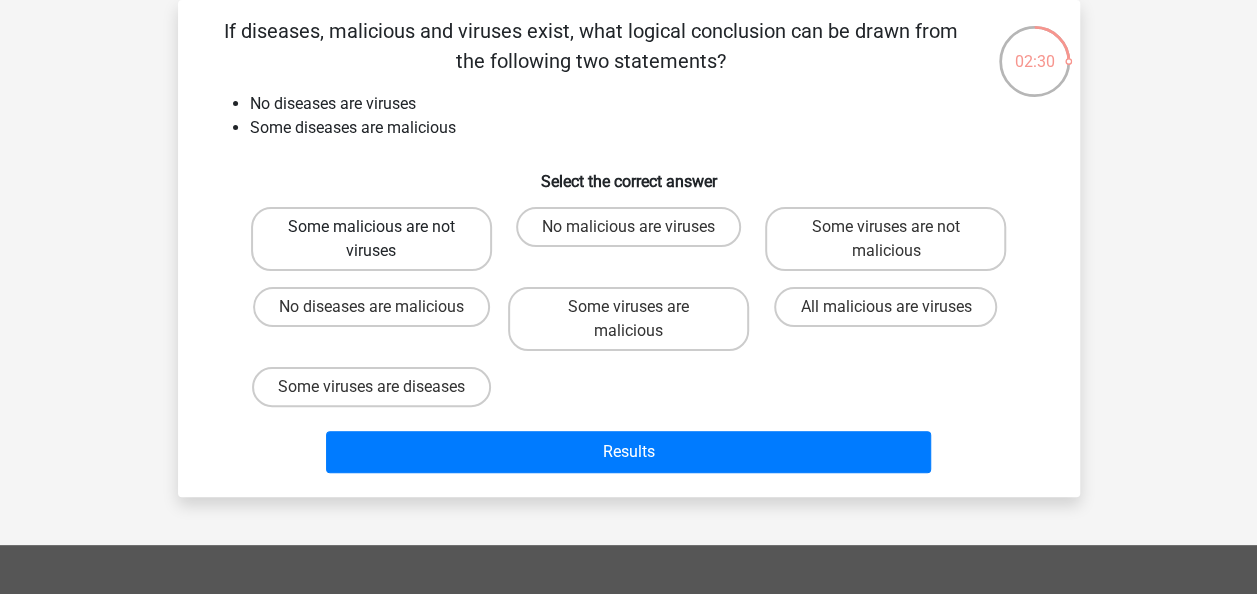 click on "Some malicious are not viruses" at bounding box center [371, 239] 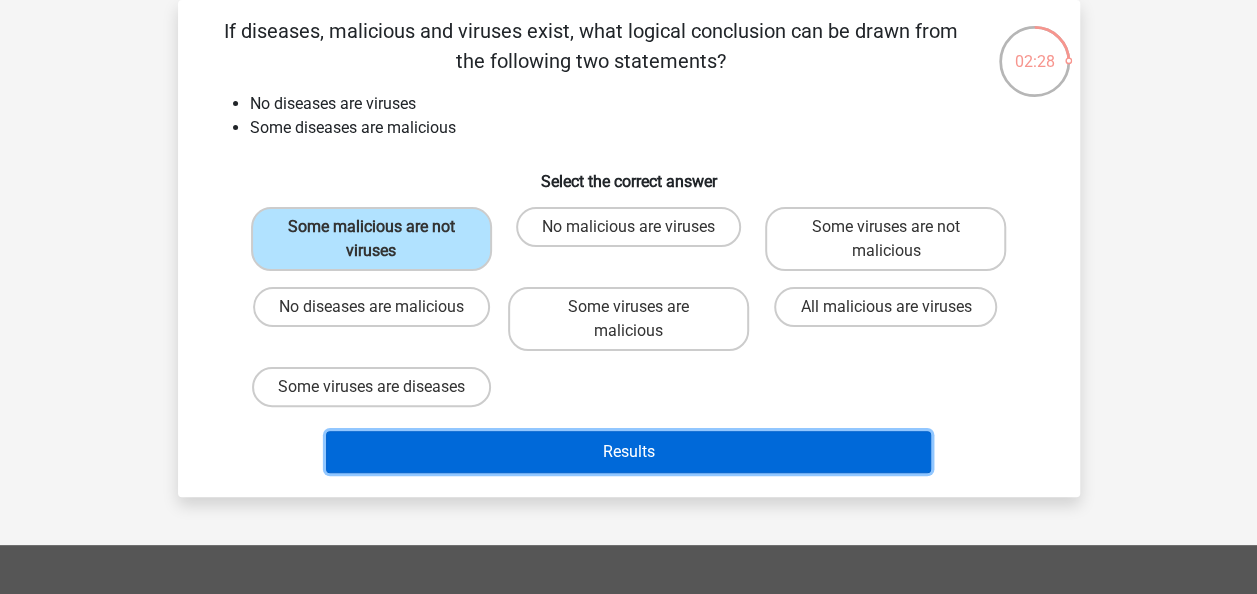 click on "Results" at bounding box center [628, 452] 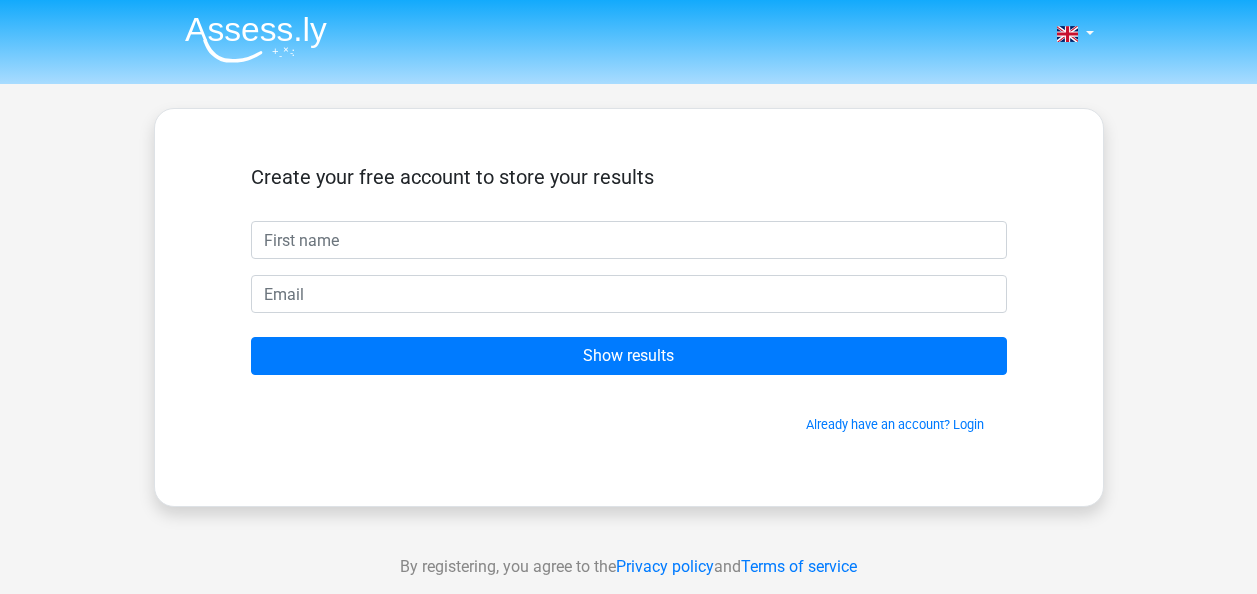 scroll, scrollTop: 0, scrollLeft: 0, axis: both 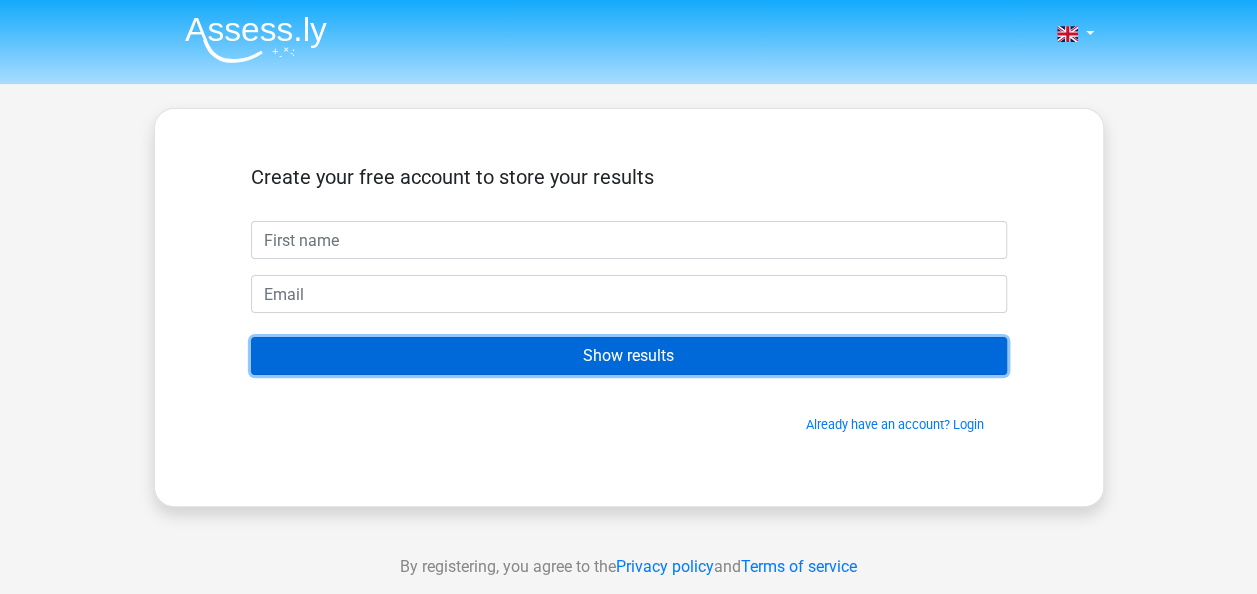 click on "Show results" at bounding box center [629, 356] 